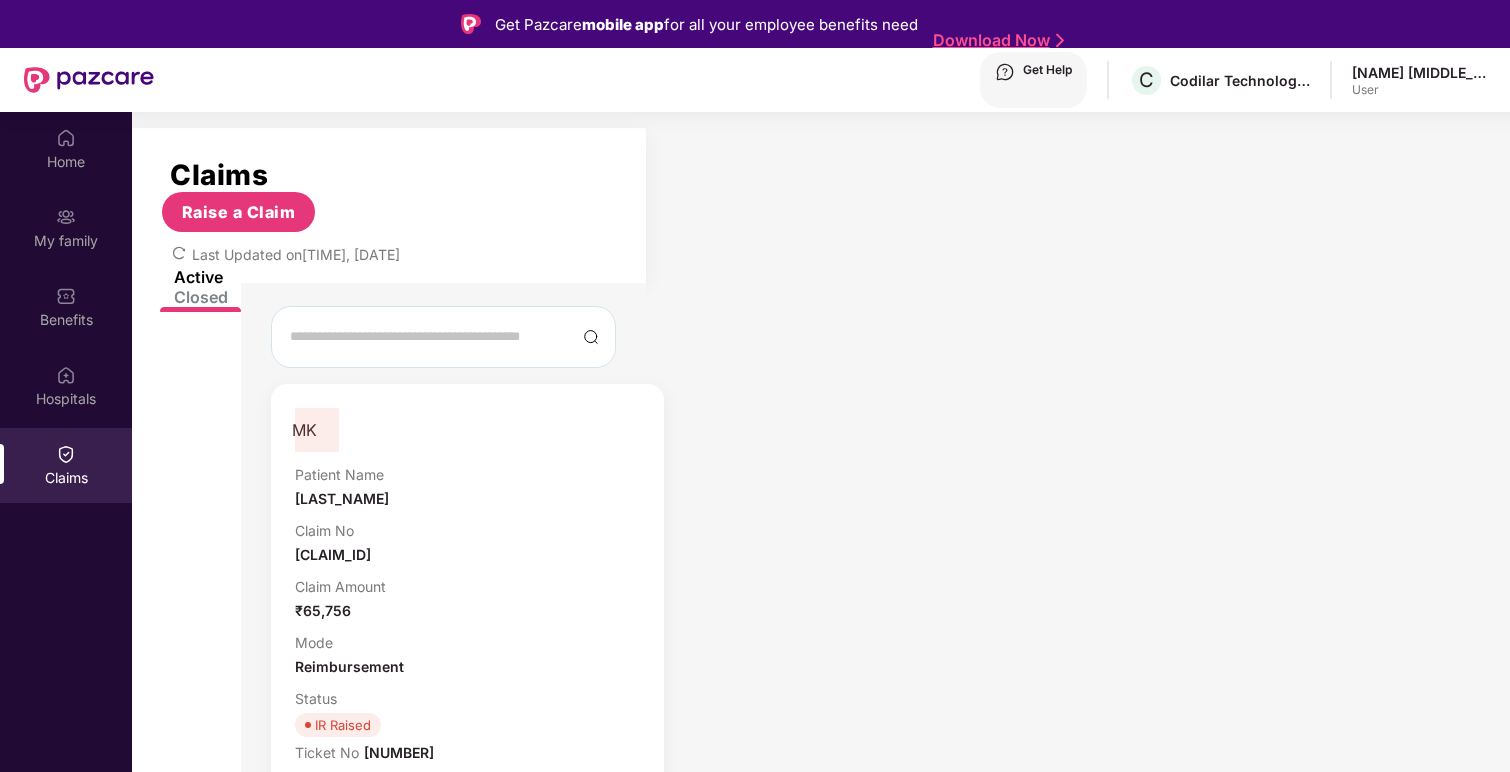 scroll, scrollTop: 112, scrollLeft: 0, axis: vertical 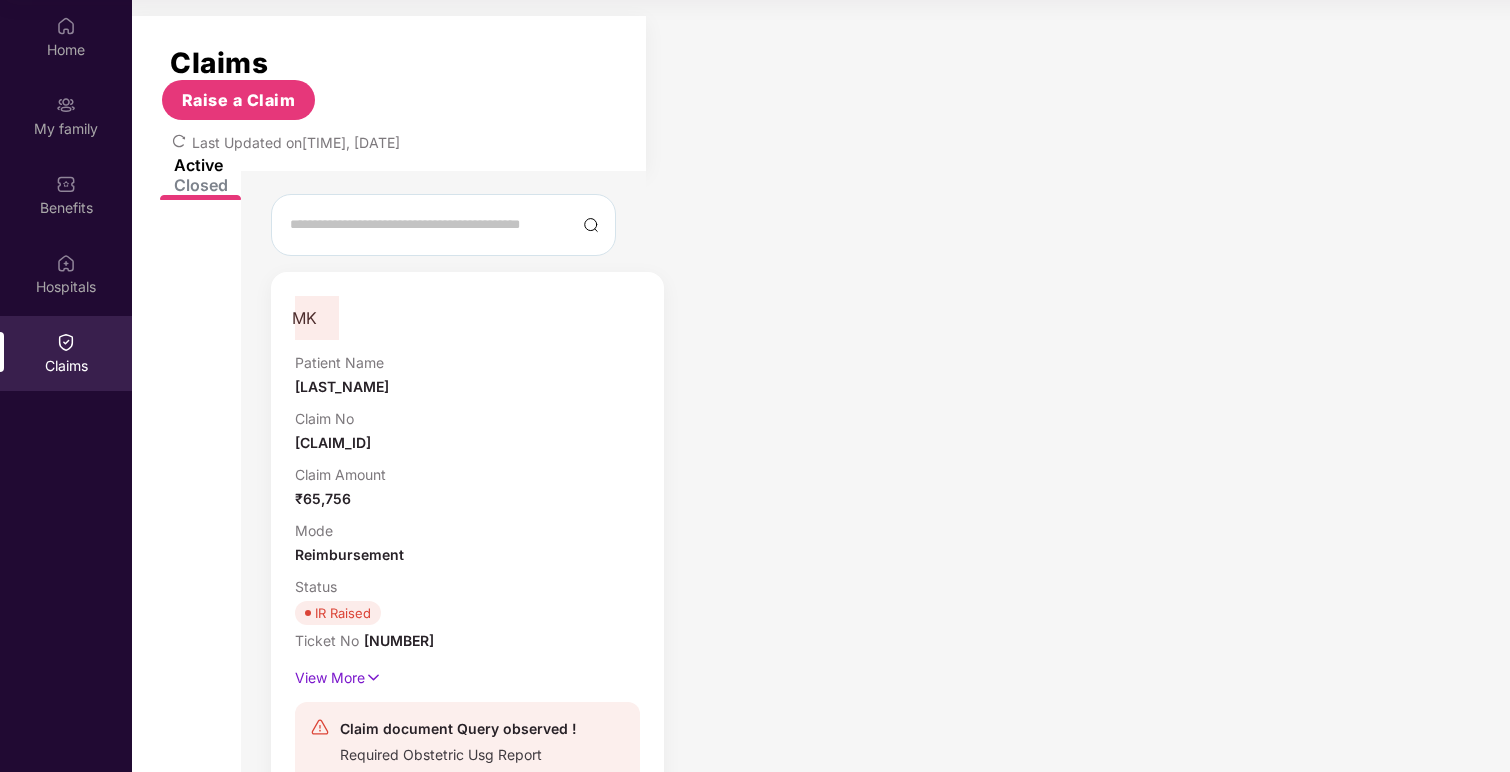 click on "Claim document Query observed ! Required Obstetric Usg Report  Ticket No. - [TICKET_ID]" at bounding box center [467, 756] 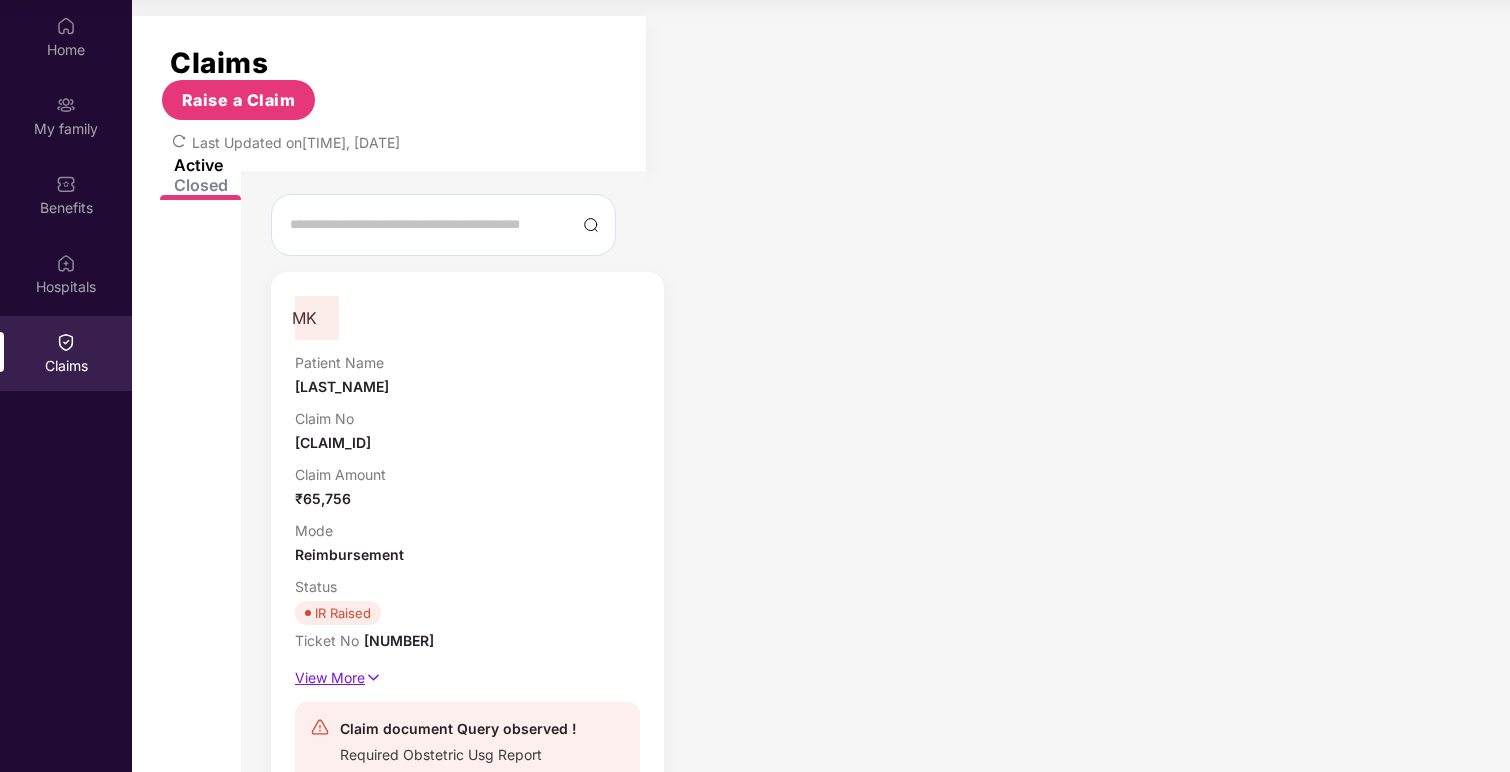 click on "View More" at bounding box center (467, 675) 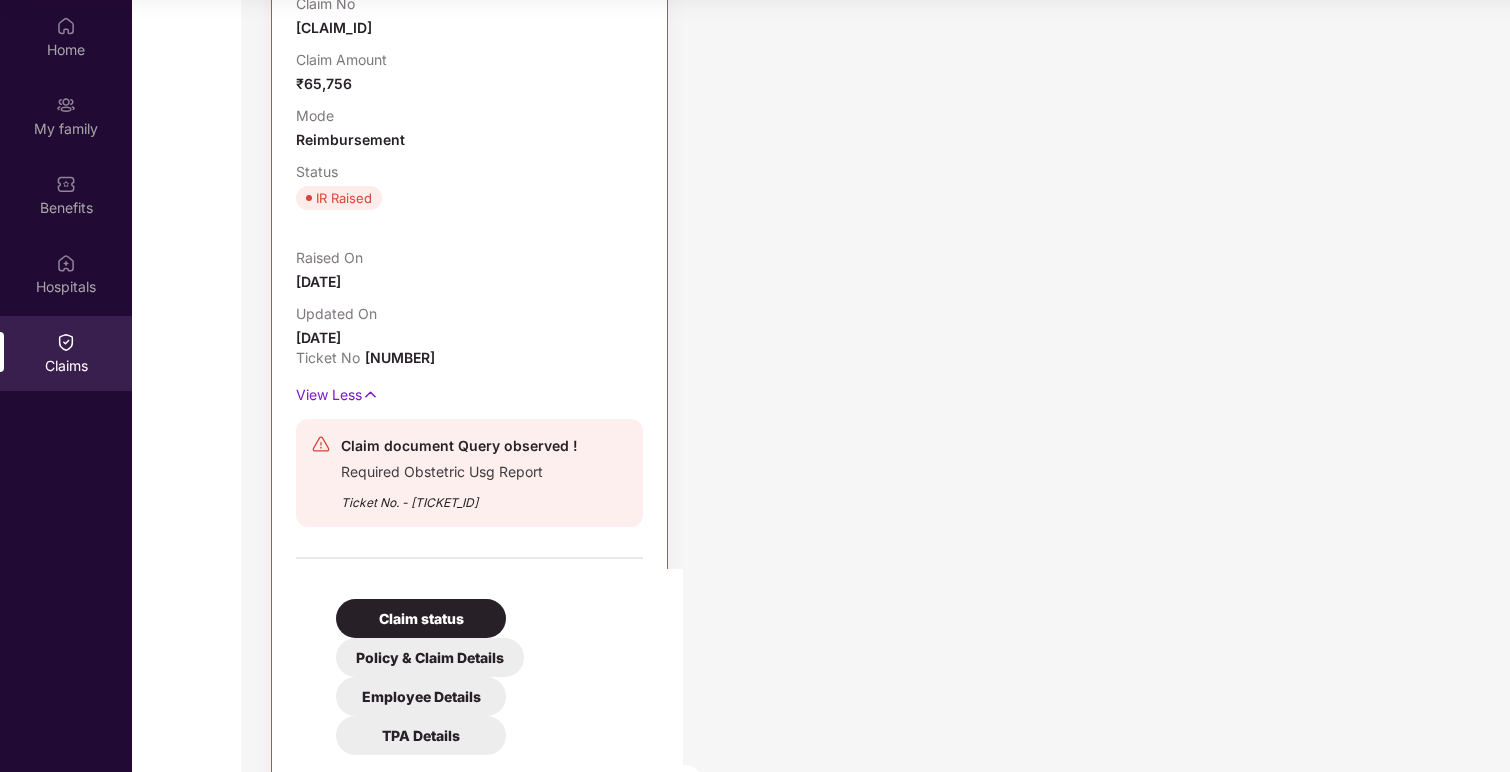 scroll, scrollTop: 0, scrollLeft: 0, axis: both 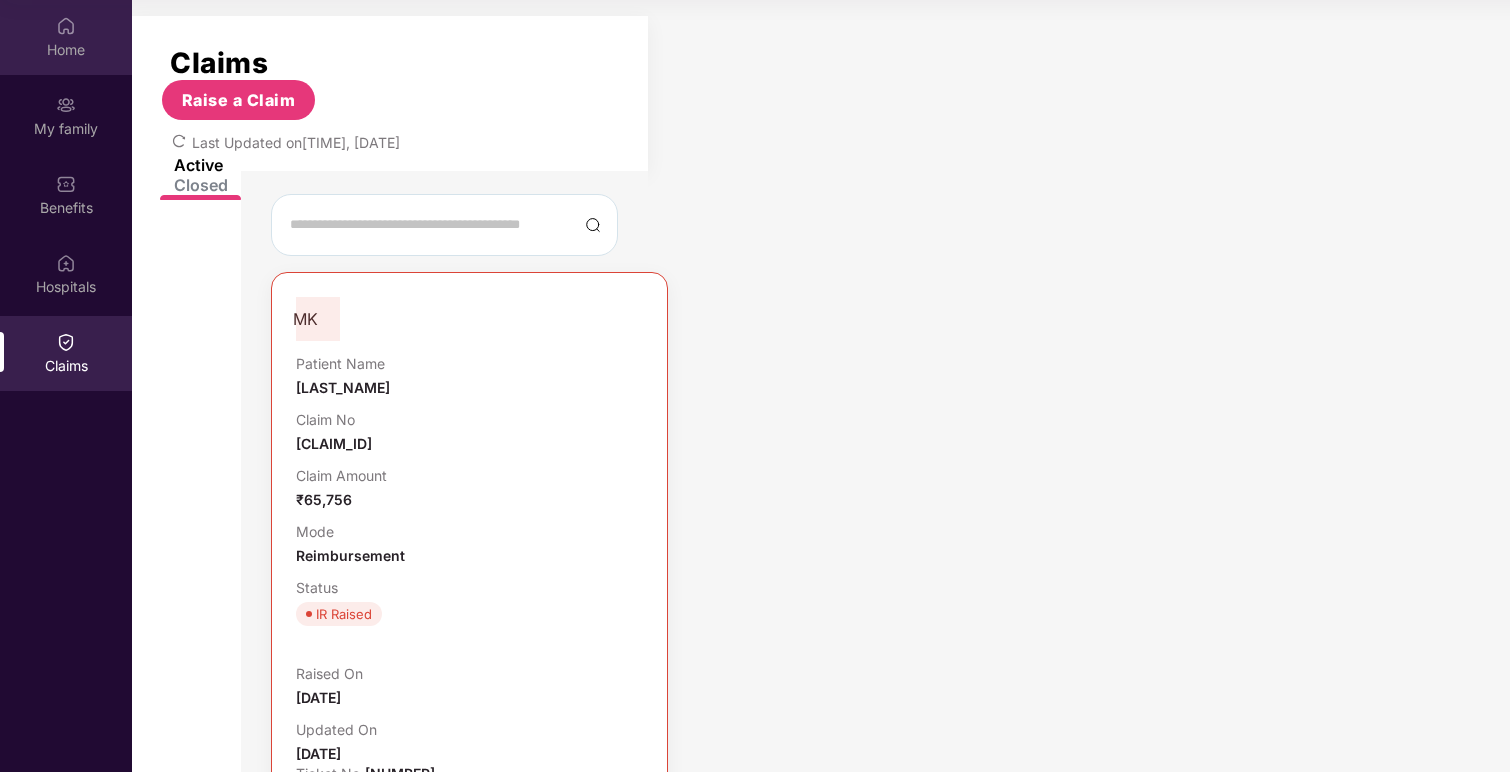 click on "Home" at bounding box center [66, 37] 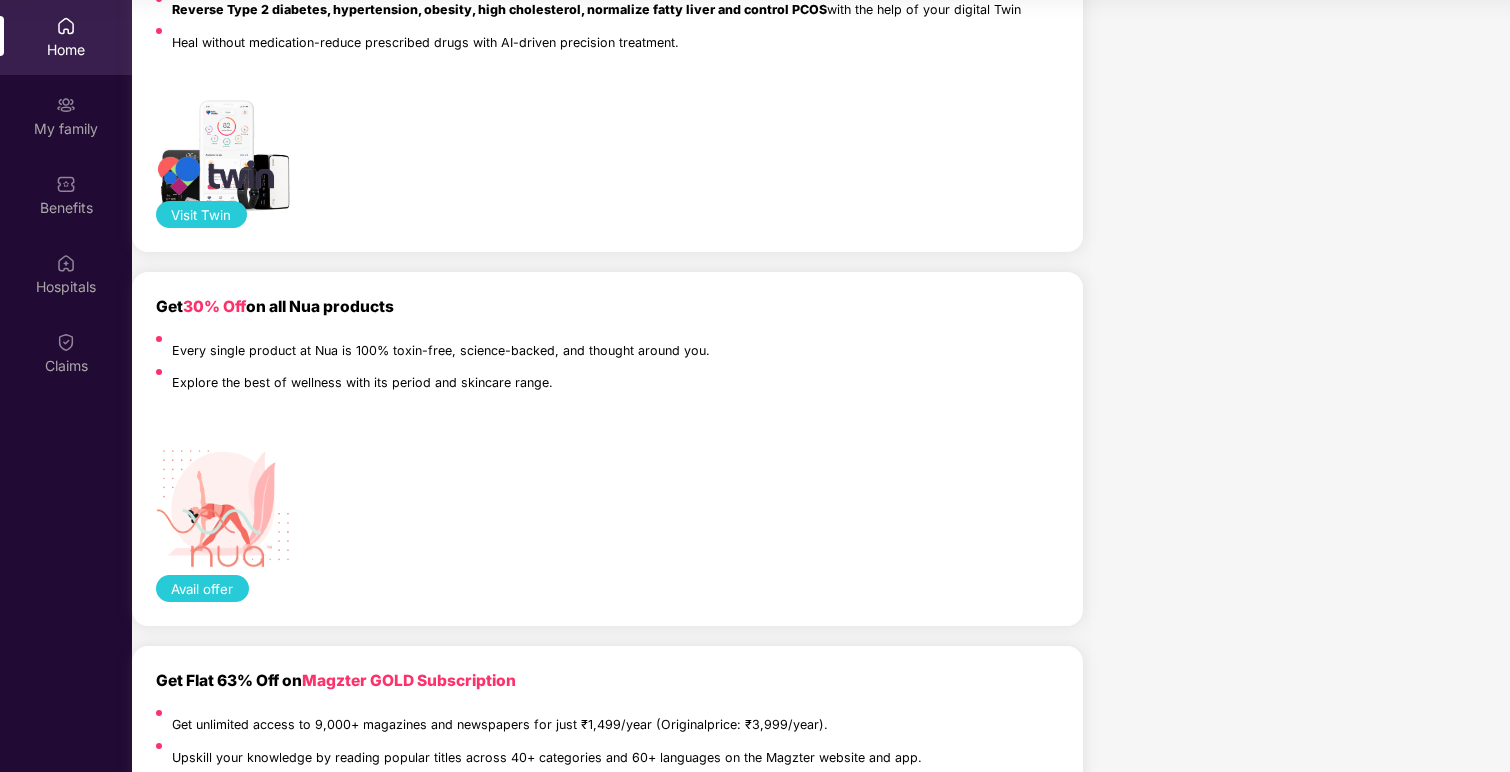 scroll, scrollTop: 4725, scrollLeft: 0, axis: vertical 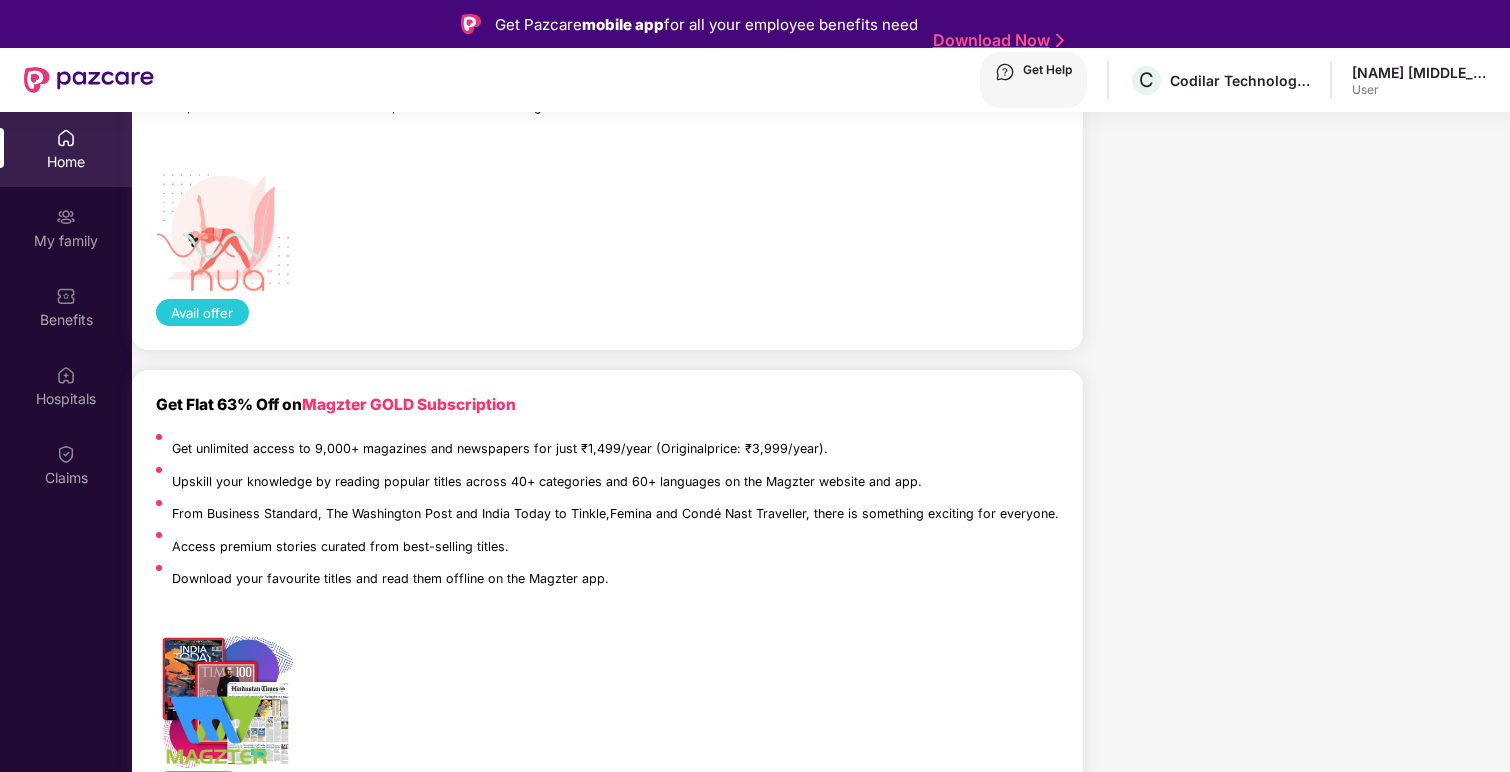 click on "Get Help" at bounding box center (1033, 80) 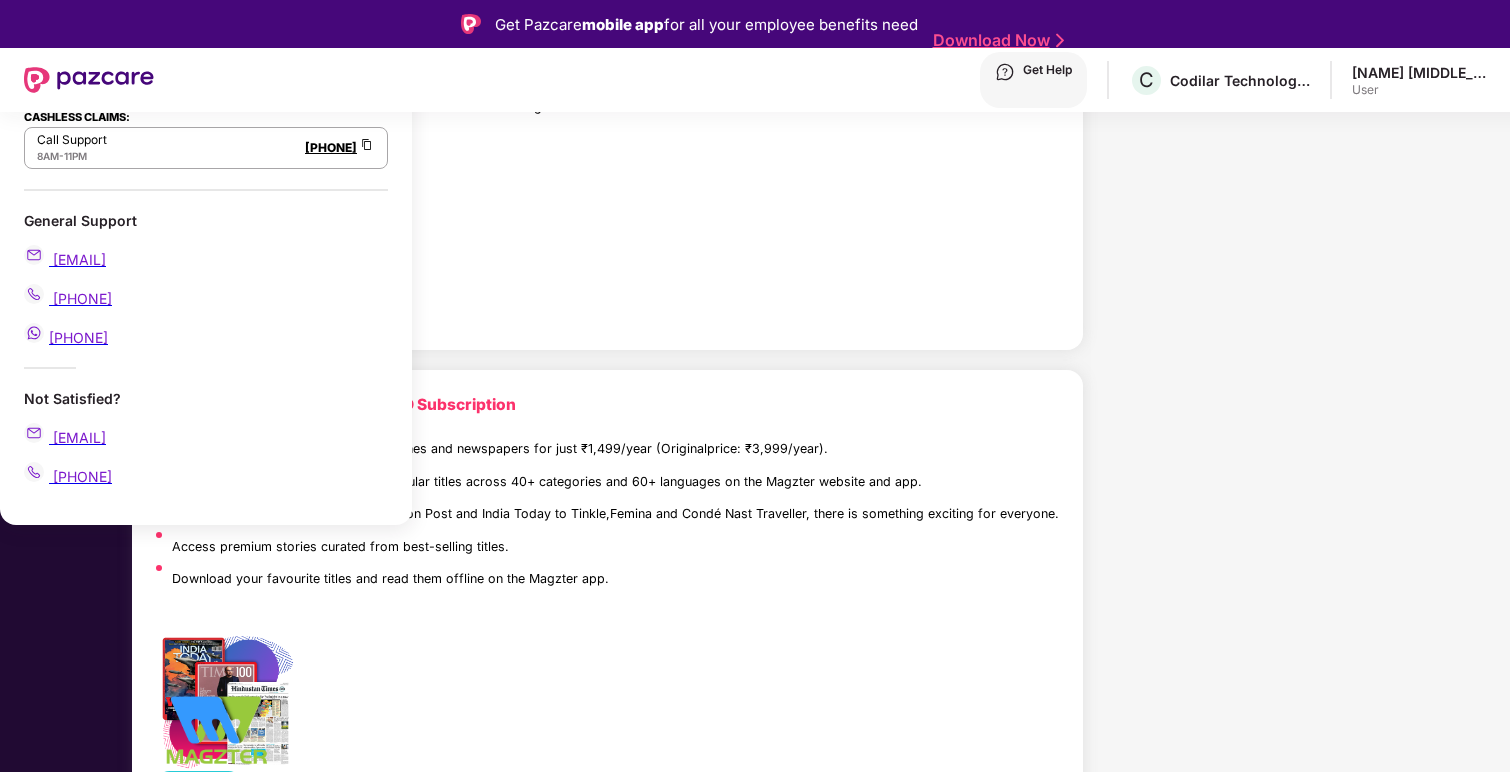 click on "Company benefits GROUP HEALTH INSURANCE Cover ₹2 Lakhs    Policy issued [DATE] Policy Expiry [DATE] View details GROUP TERM LIFE INSURANCE Cover 2x of CTC    Policy issued [DATE] Policy Expiry [DATE] View details" at bounding box center [607, 3864] 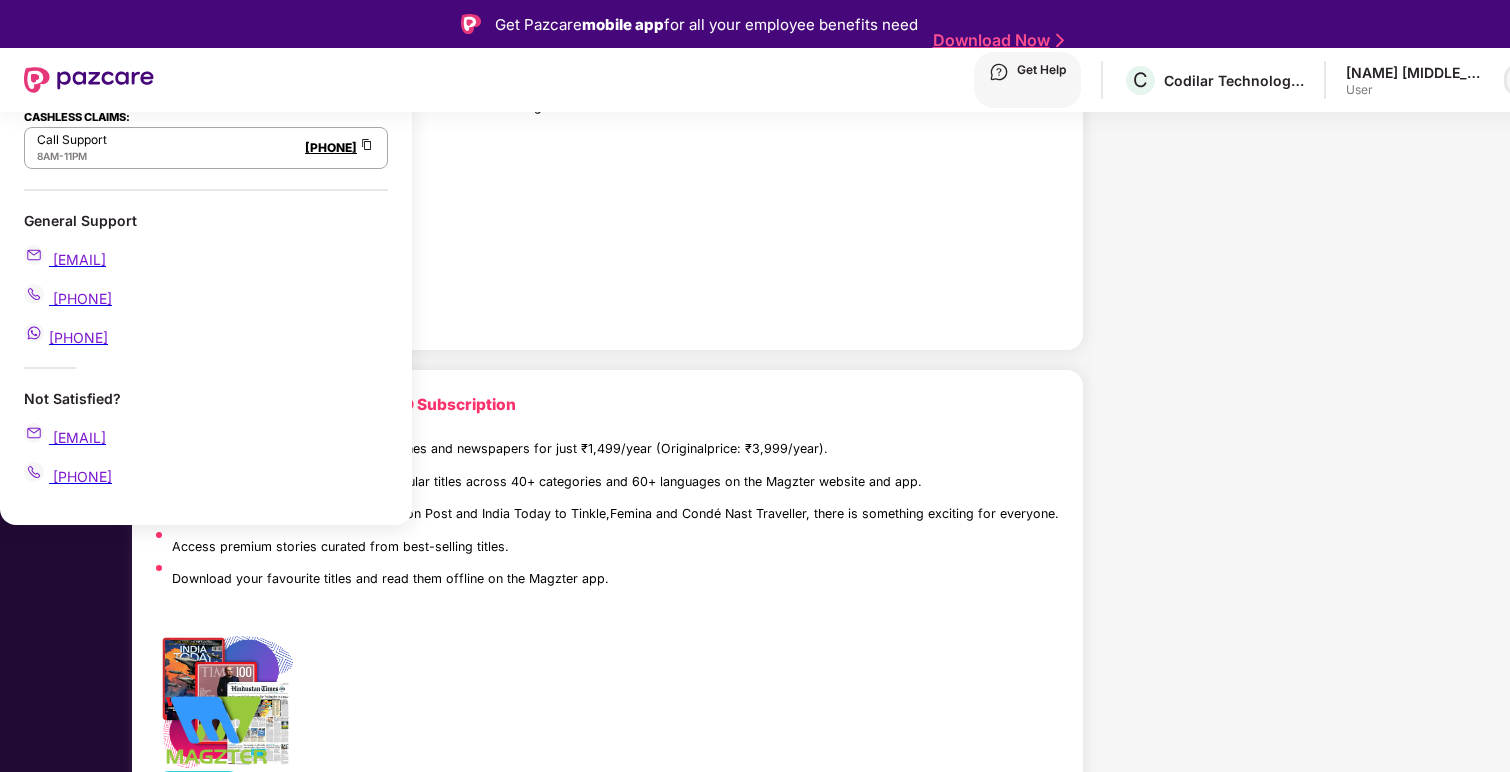 click at bounding box center [1519, 80] 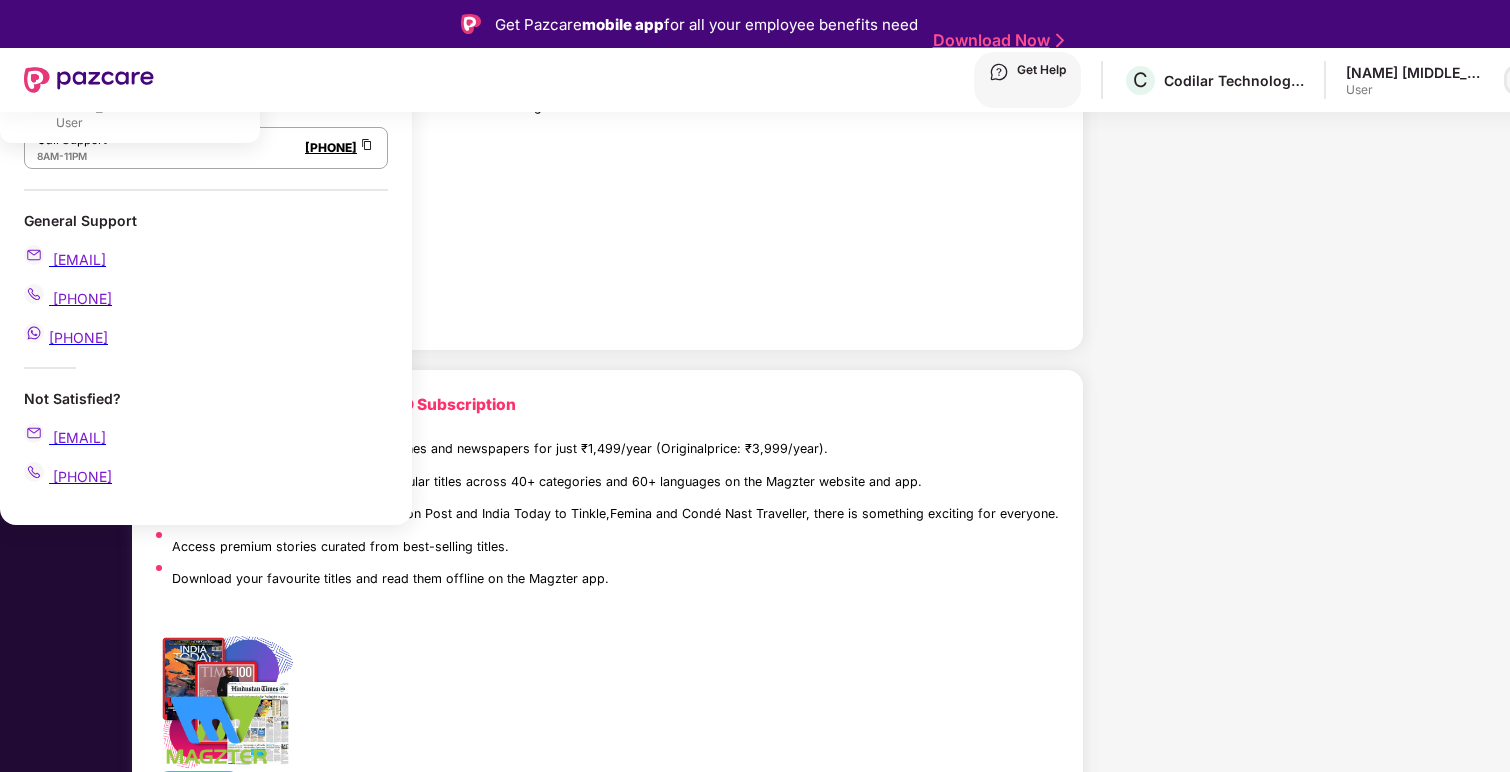 click at bounding box center (1519, 80) 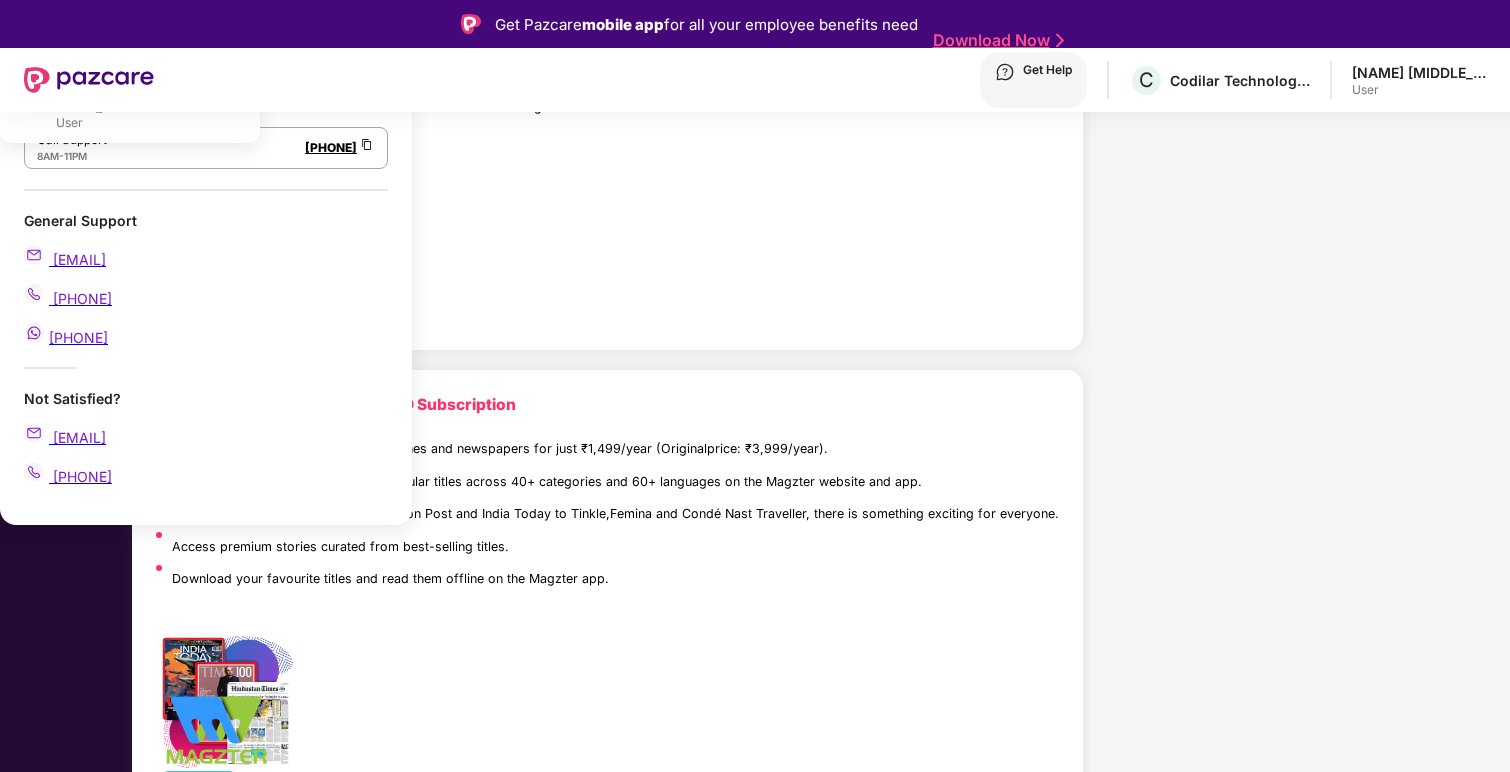 click on "Get Help" at bounding box center (1047, 80) 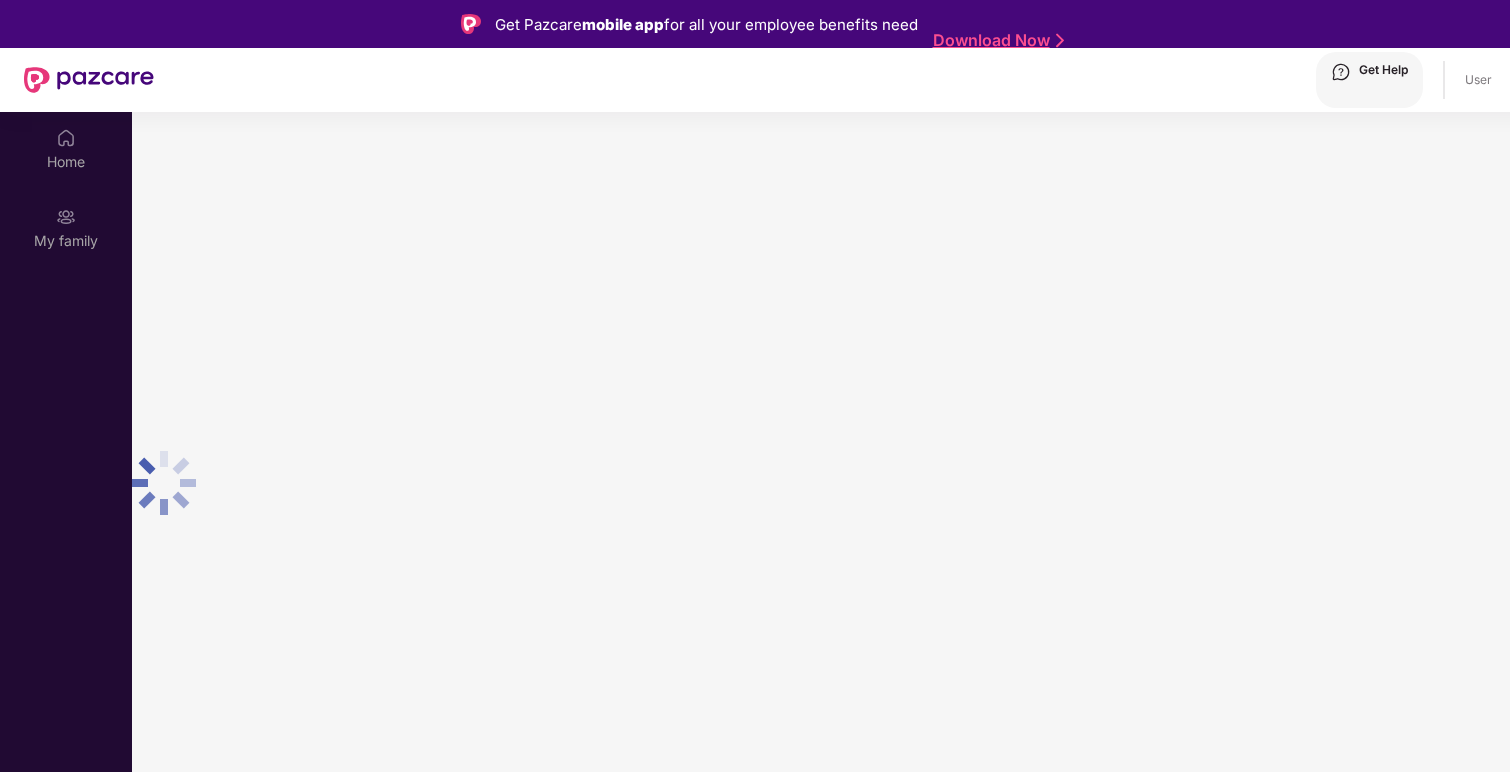 scroll, scrollTop: 0, scrollLeft: 0, axis: both 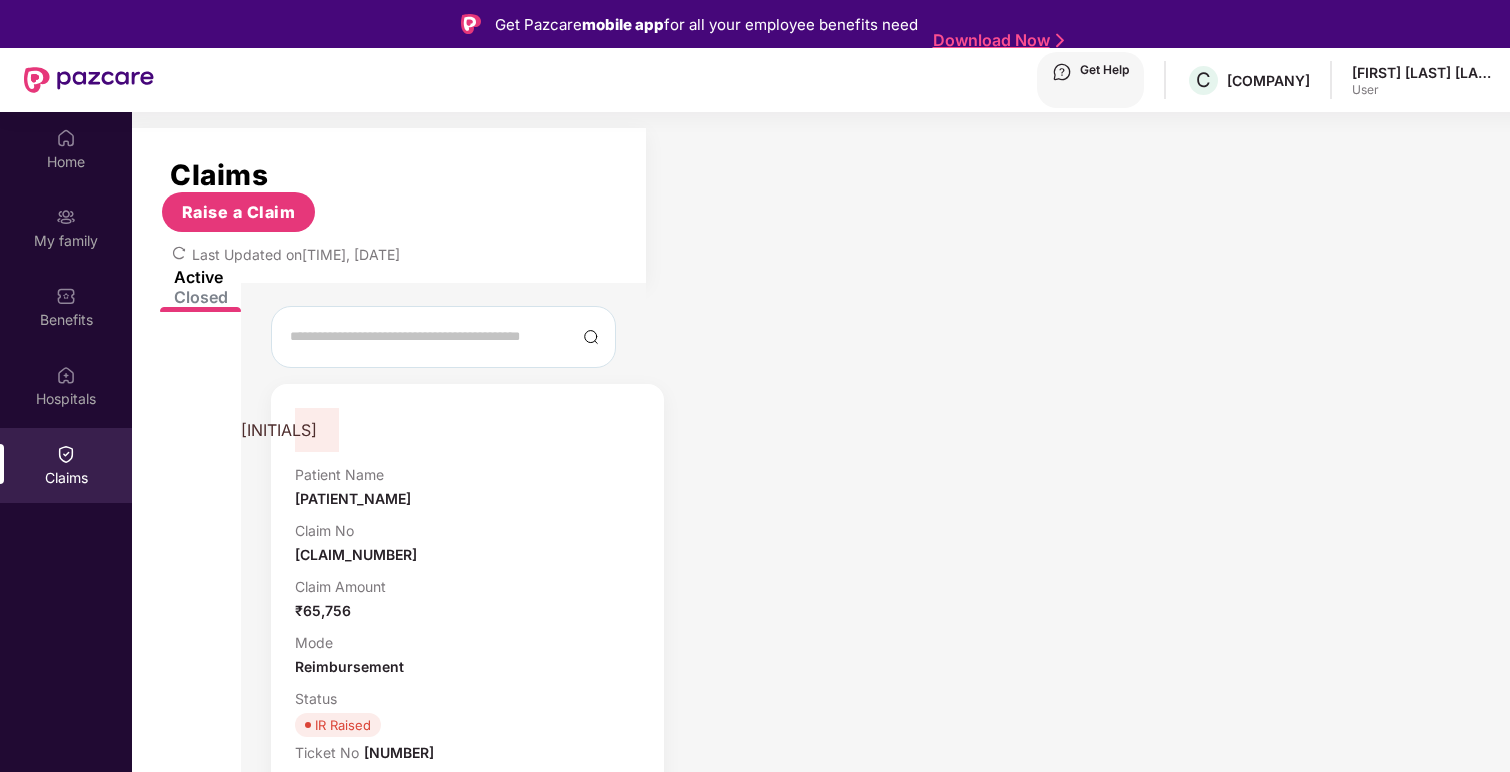 click at bounding box center (373, 789) 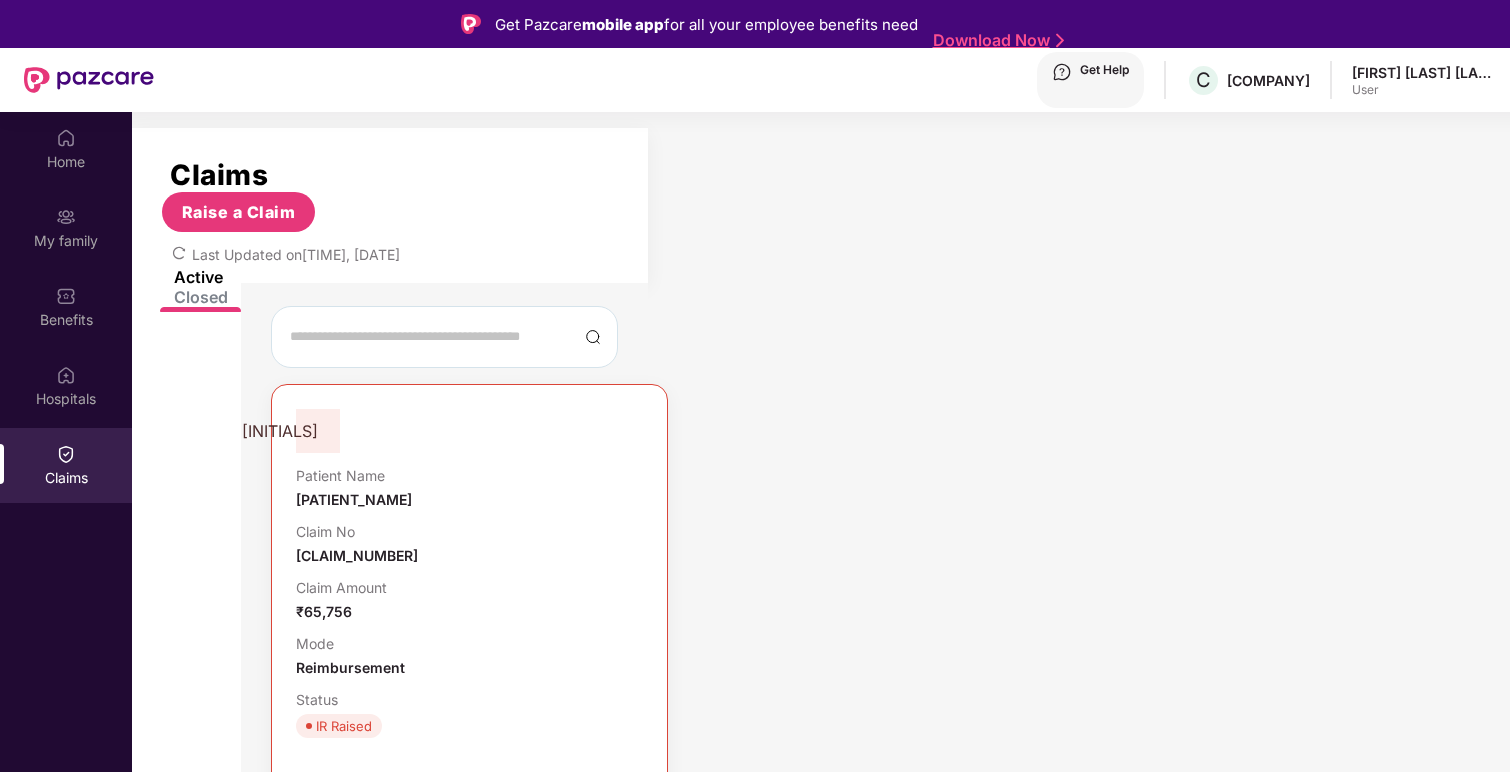 click at bounding box center [370, 922] 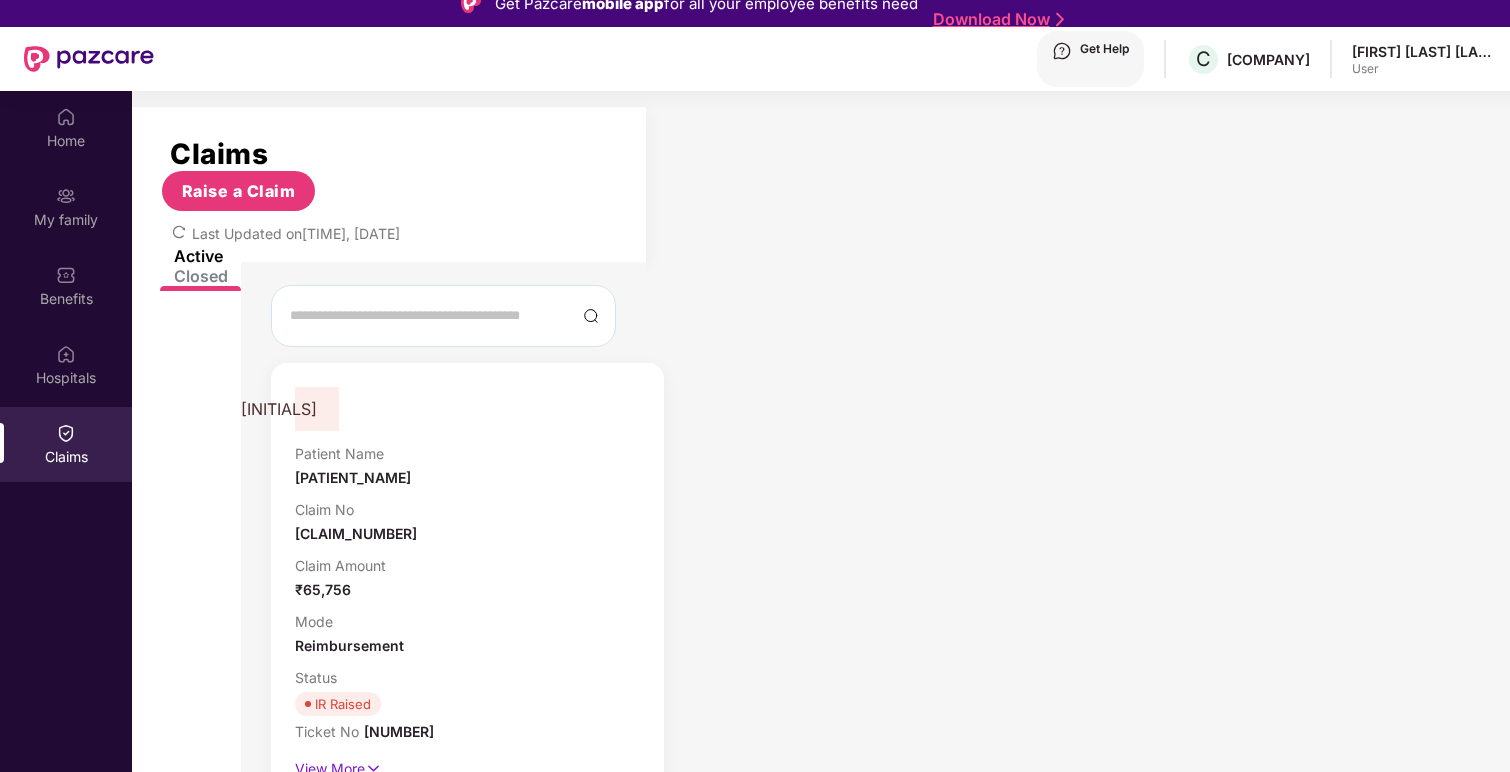 scroll, scrollTop: 0, scrollLeft: 0, axis: both 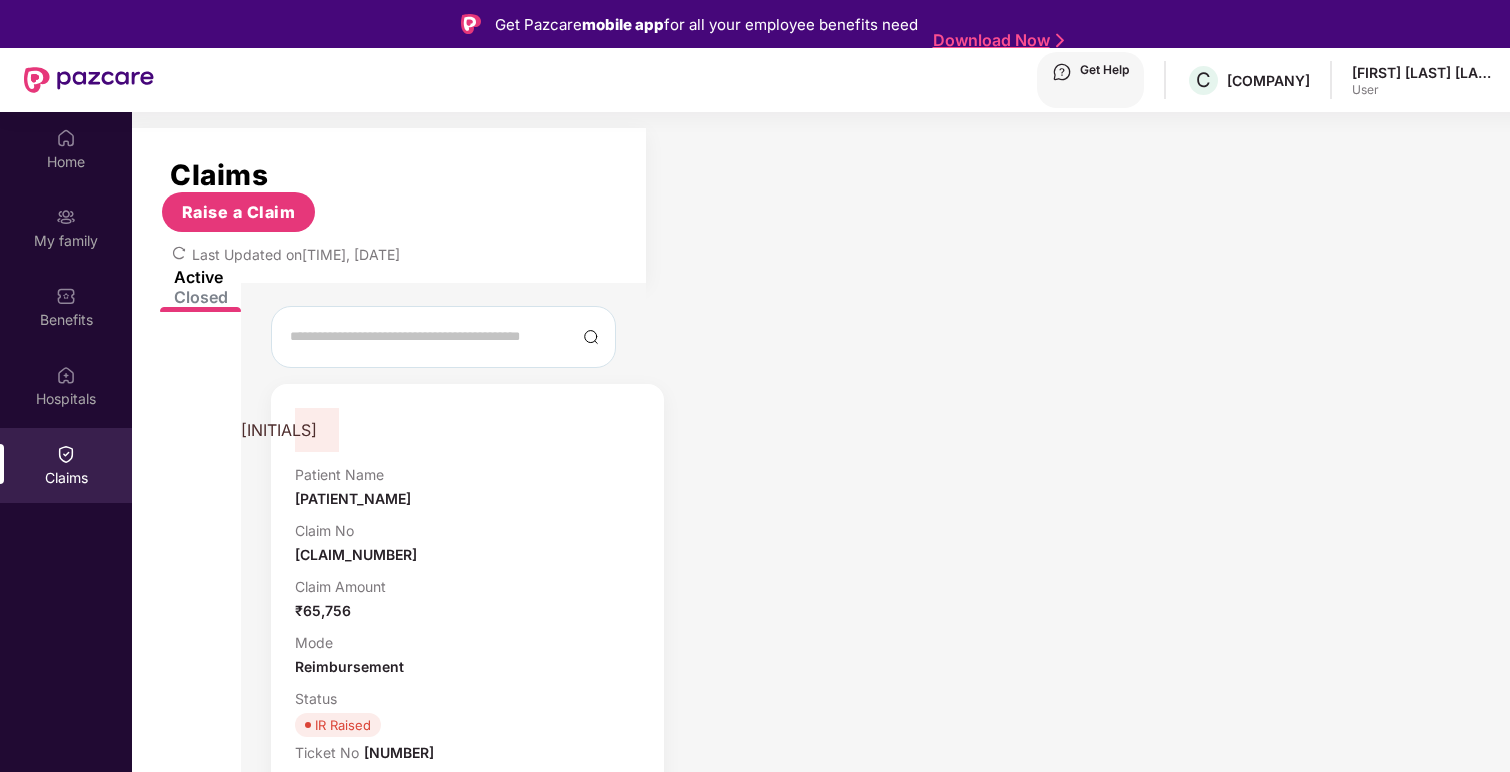 click on "[CLAIM_NUMBER]" at bounding box center (467, 543) 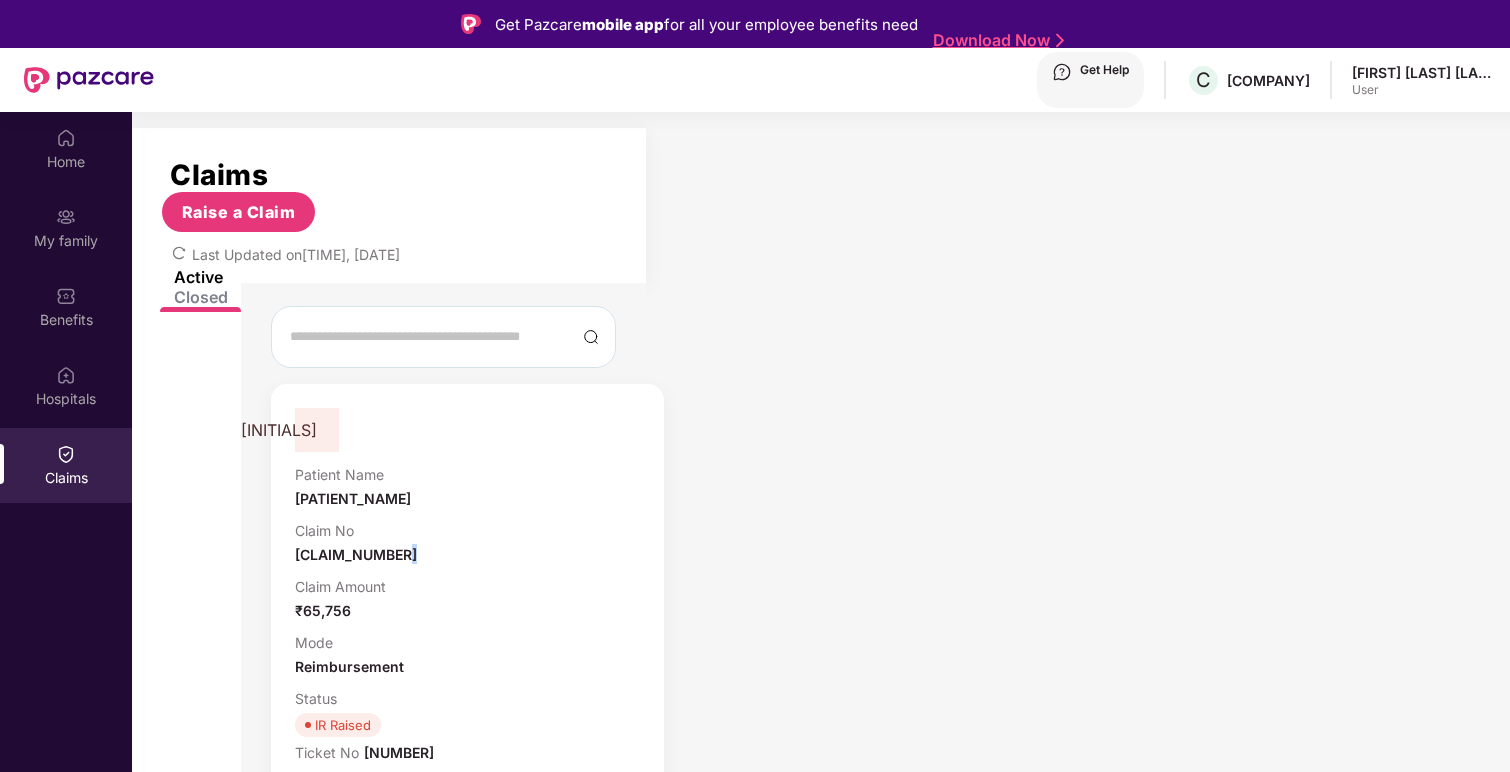 click on "[CLAIM_NUMBER]" at bounding box center [356, 554] 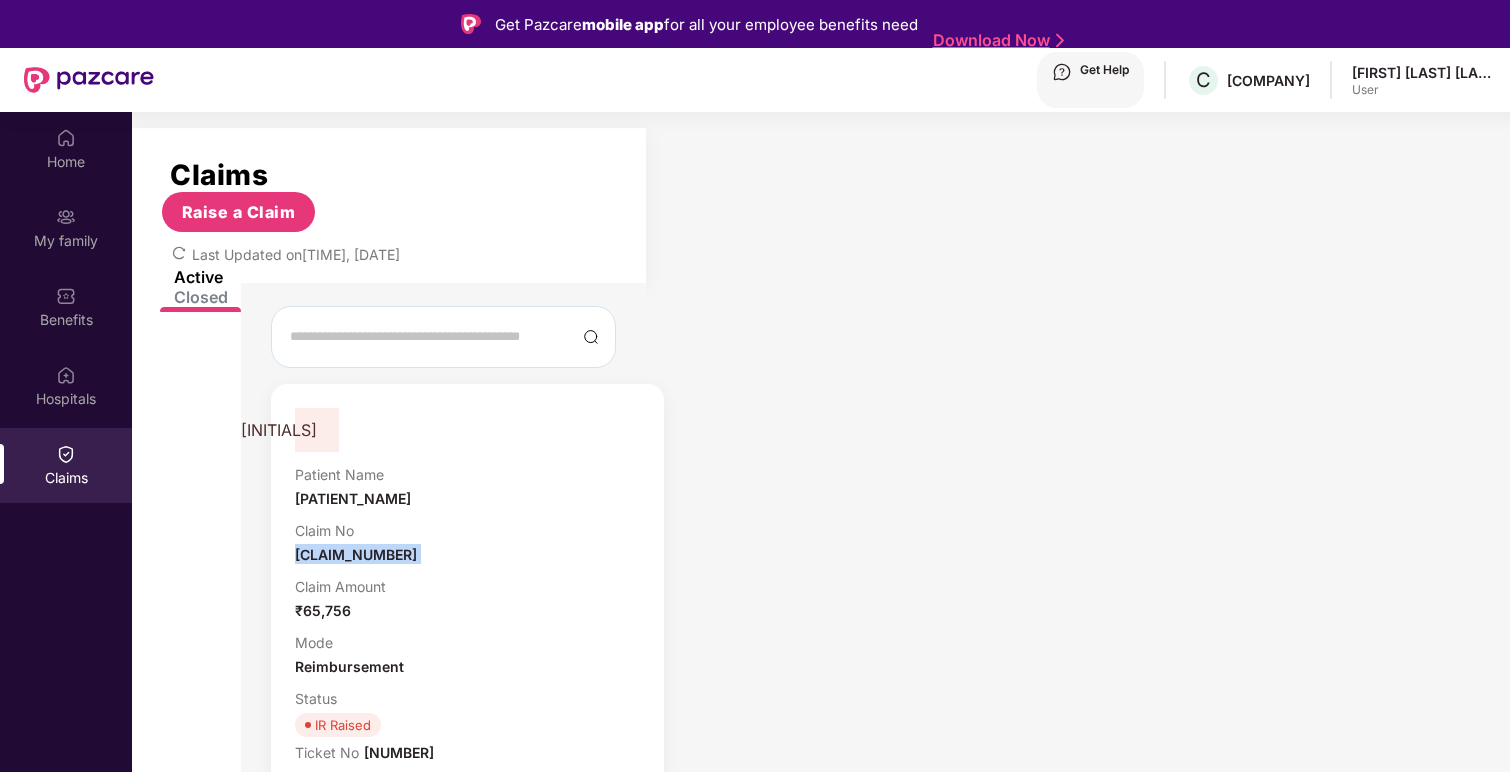 click on "[CLAIM_NUMBER]" at bounding box center (356, 554) 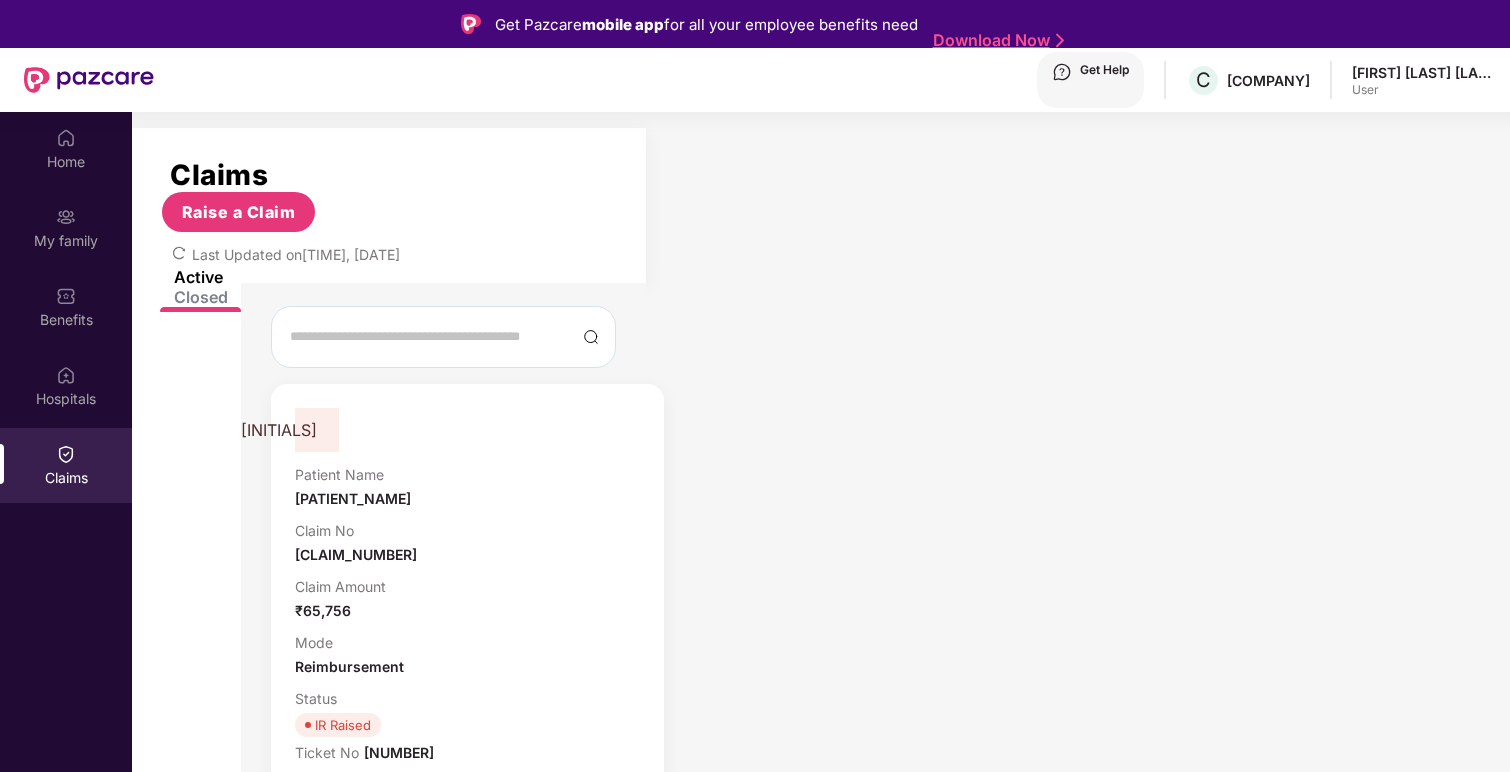 click on "IR Raised" at bounding box center (343, 725) 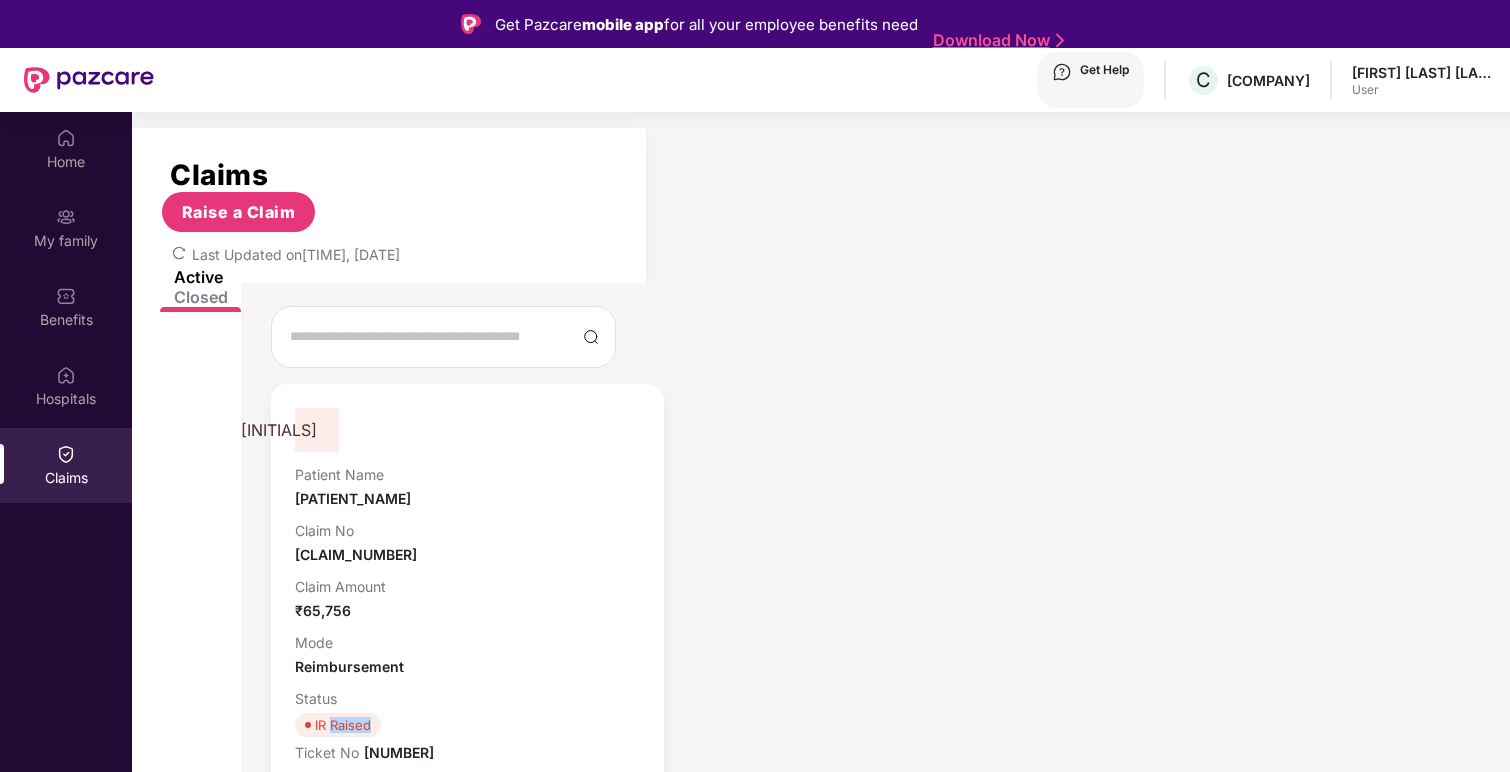 click on "IR Raised" at bounding box center (343, 725) 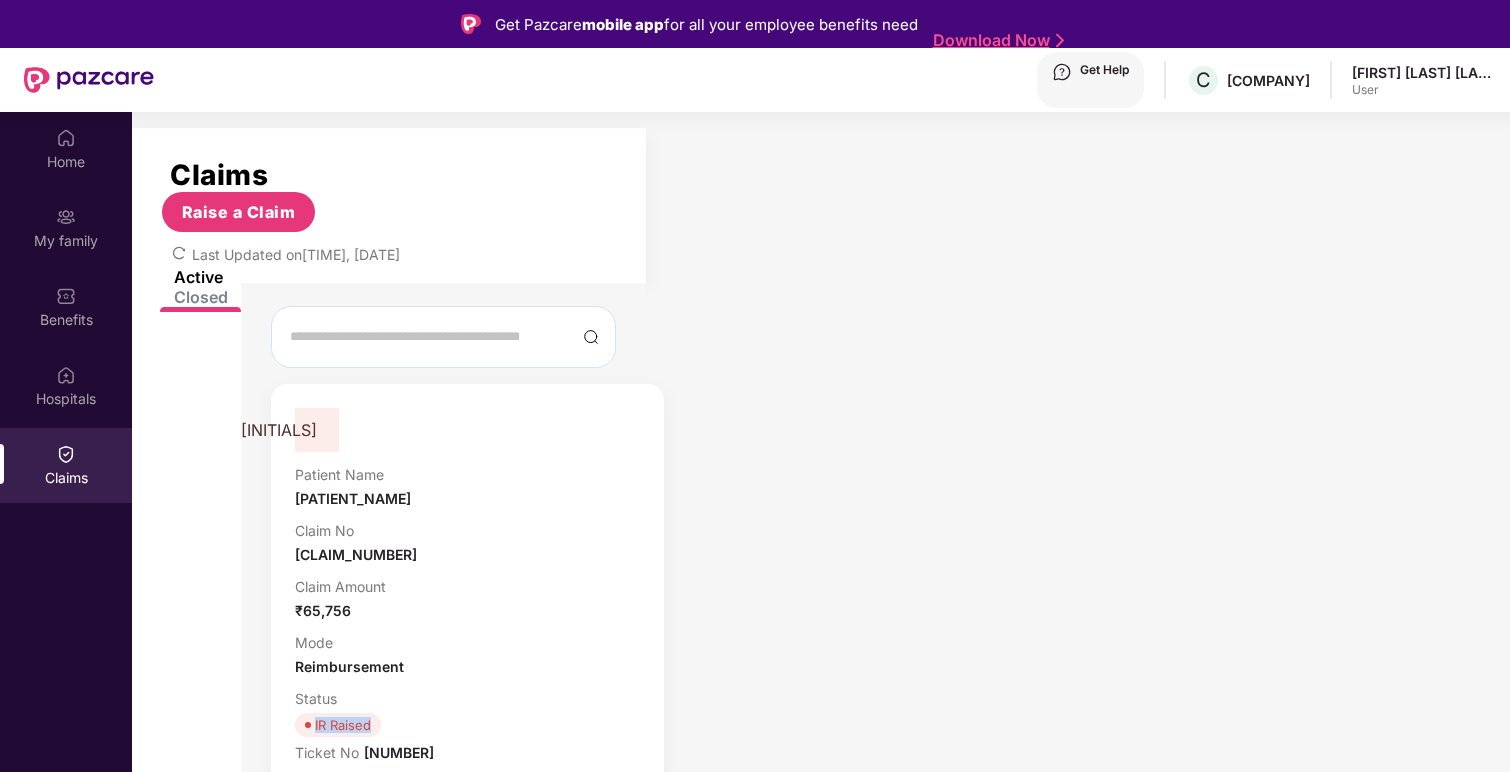 click on "IR Raised" at bounding box center (343, 725) 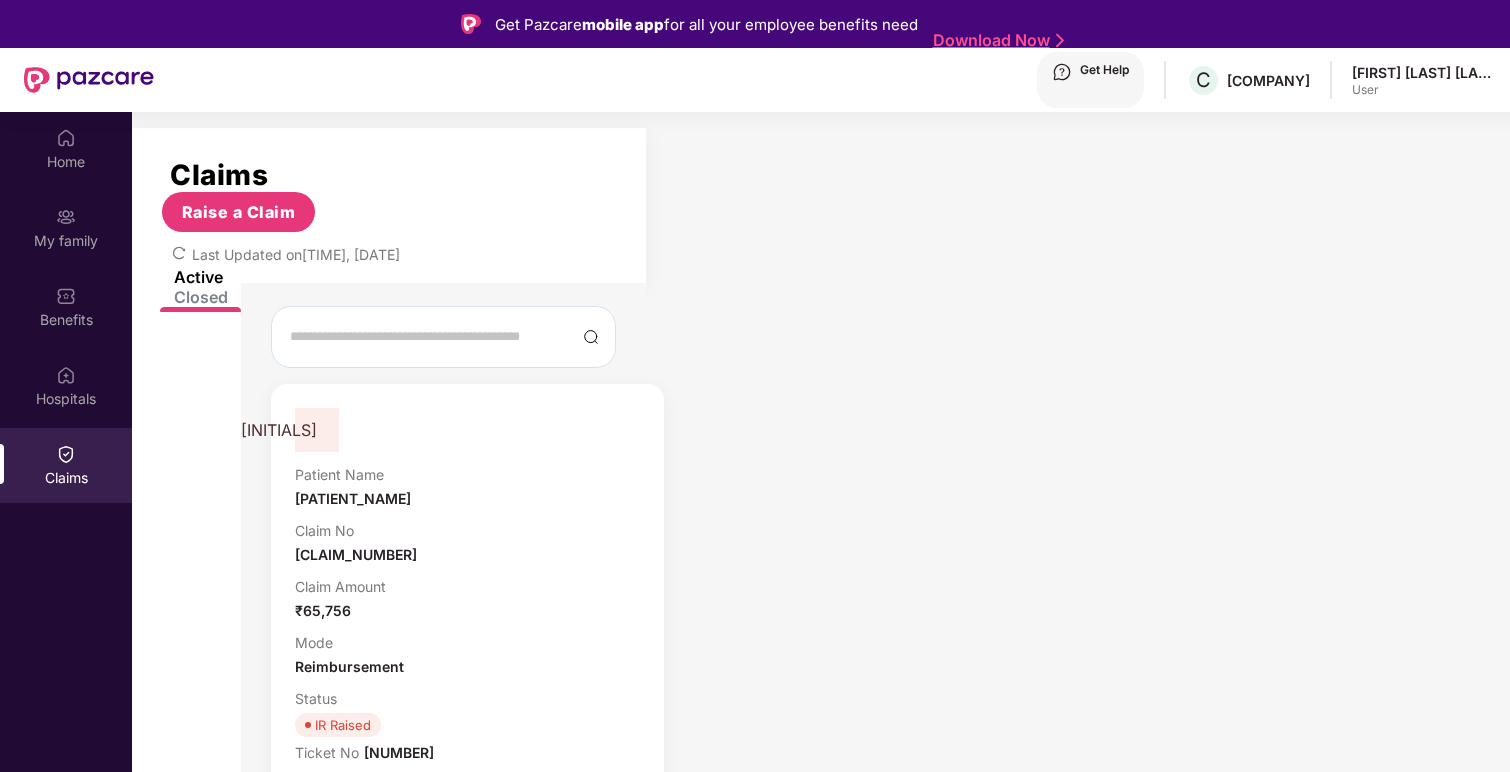 click on "[INITIALS]" at bounding box center [317, 430] 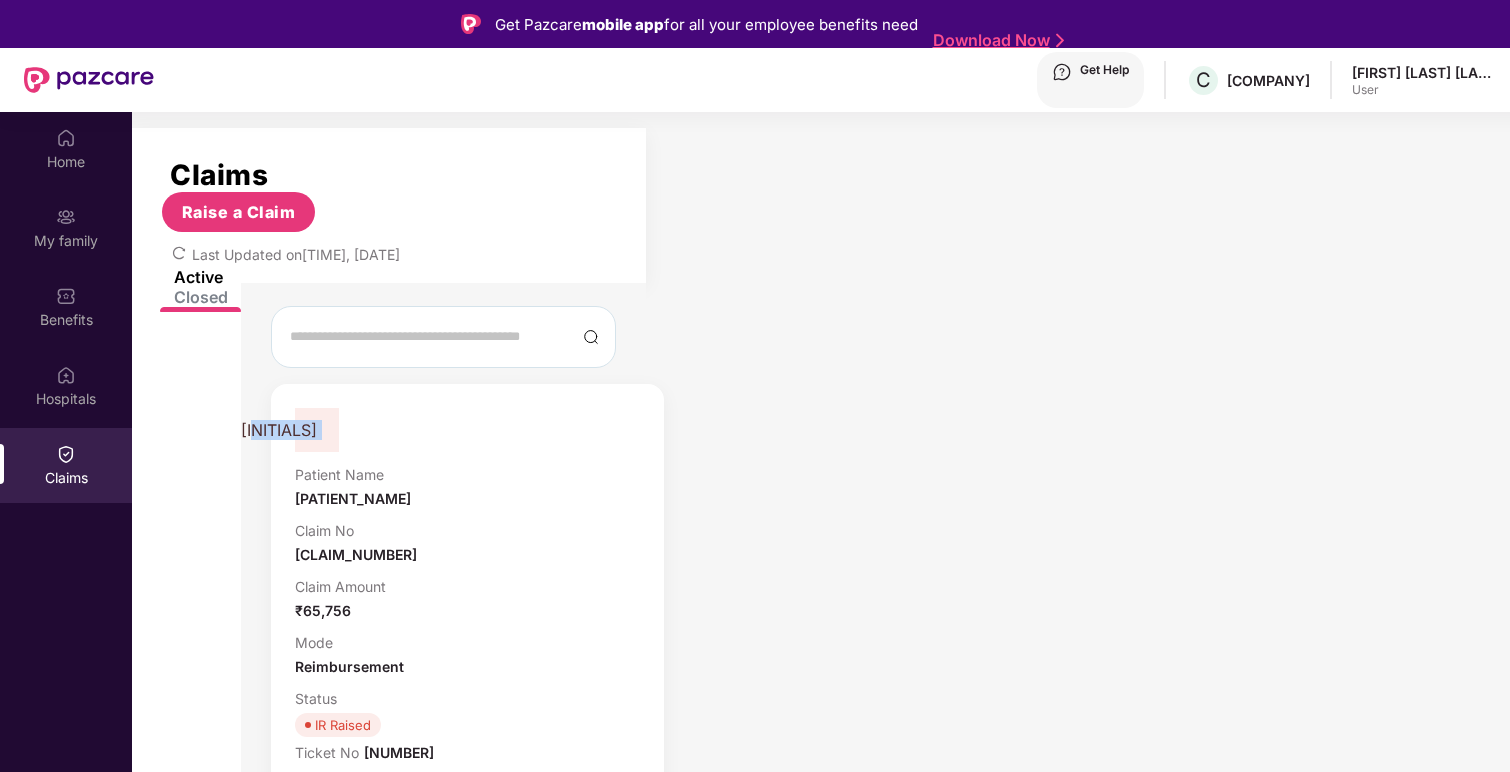 click on "[INITIALS]" at bounding box center [317, 430] 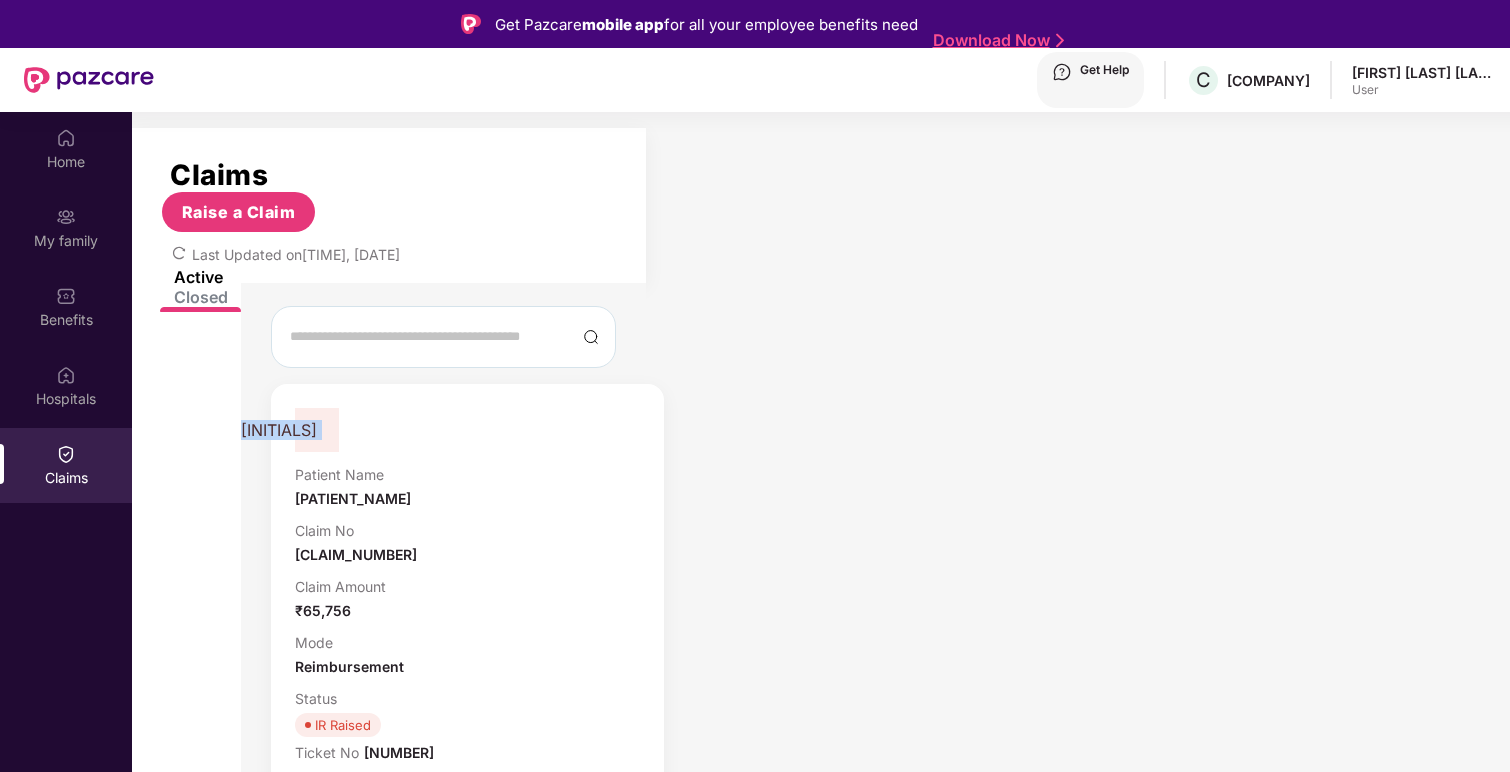click on "[INITIALS]" at bounding box center (317, 430) 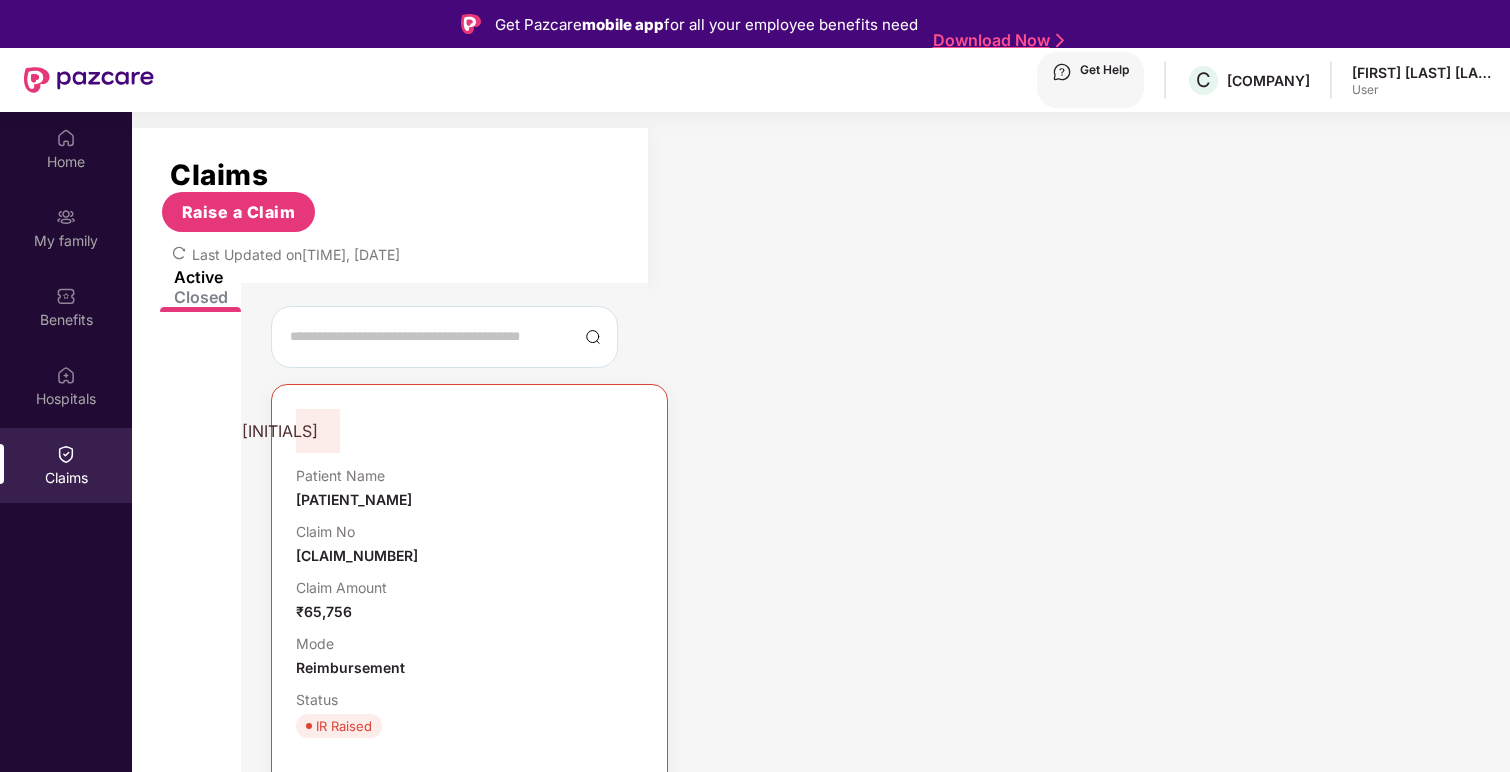 click on "[PATIENT_NAME] [CLAIM_NUMBER] [CLAIM_AMOUNT] [DATE] [DATE] [TICKET_NUMBER] [TICKET_NUMBER] [DATE] [DATE] [DATE]" at bounding box center [469, 1175] 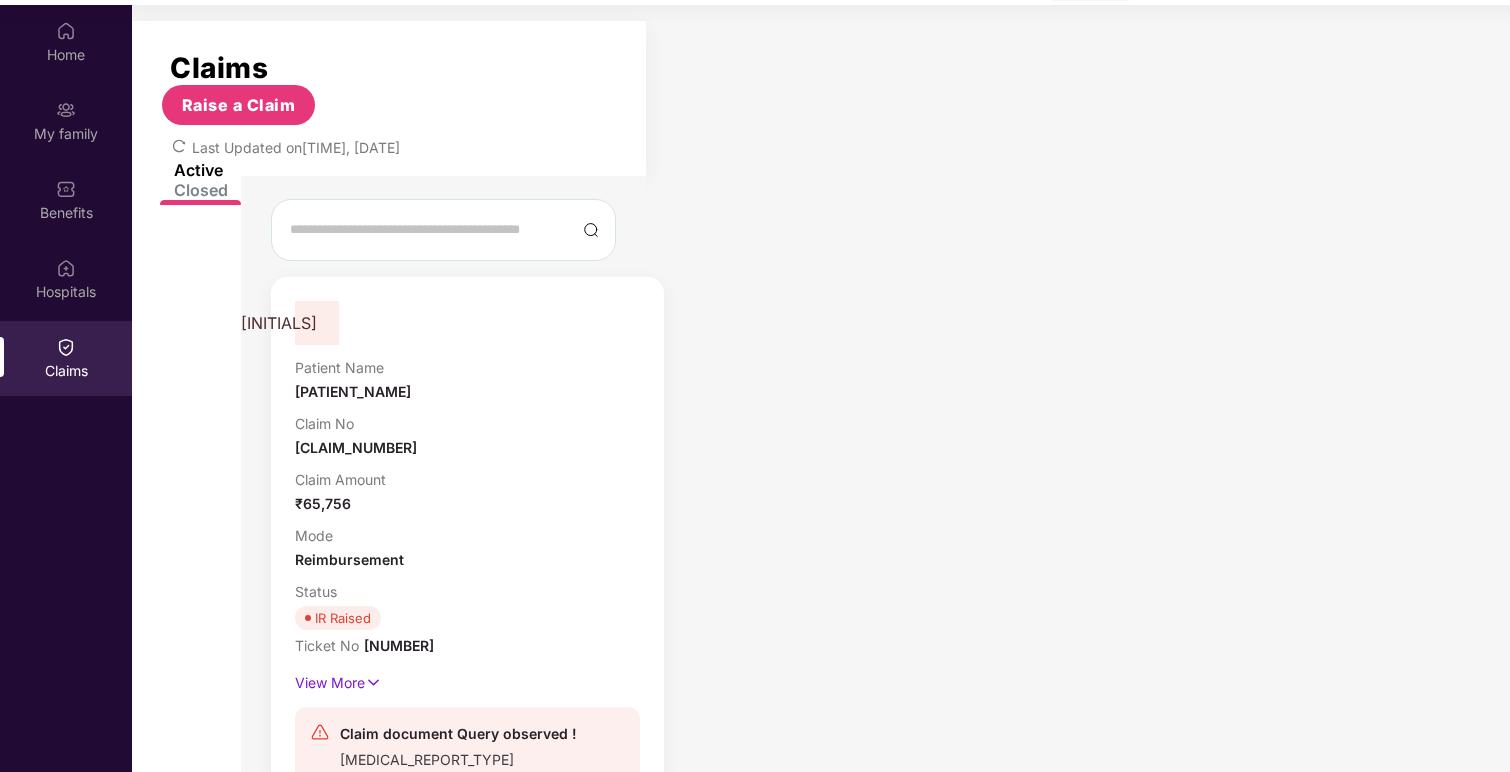 scroll, scrollTop: 112, scrollLeft: 0, axis: vertical 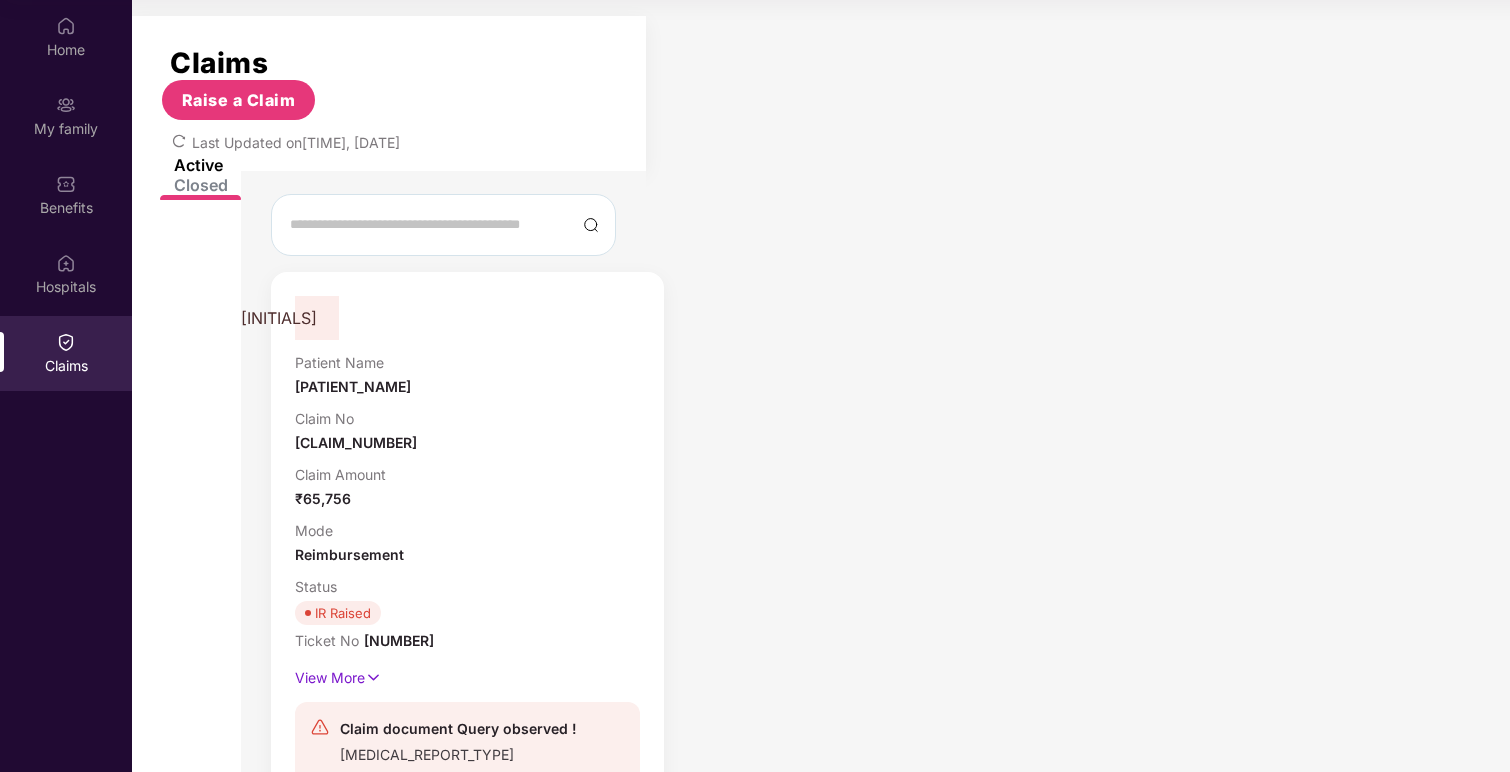 click on "Claim document Query observed !" at bounding box center (458, 729) 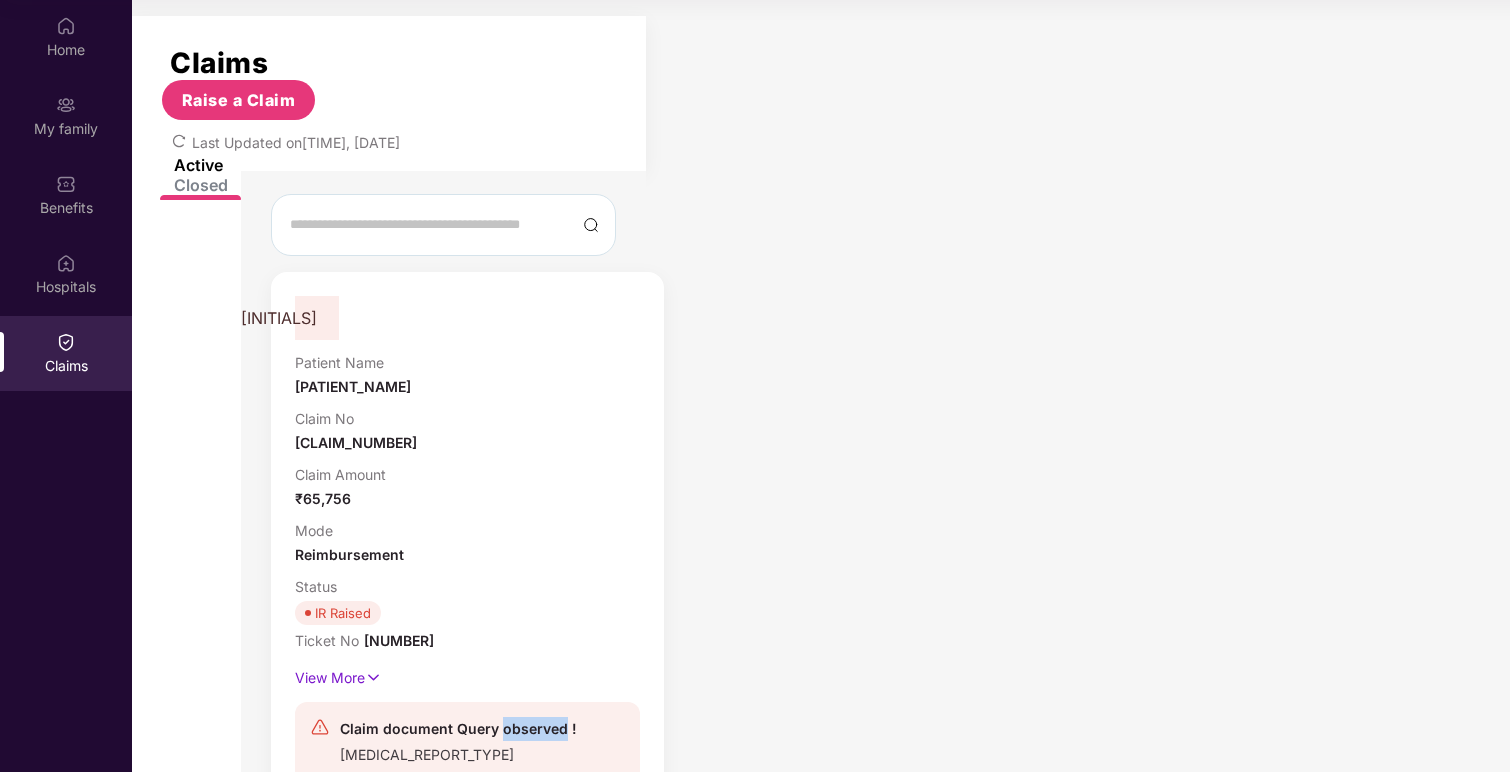 click on "Claim document Query observed !" at bounding box center (458, 729) 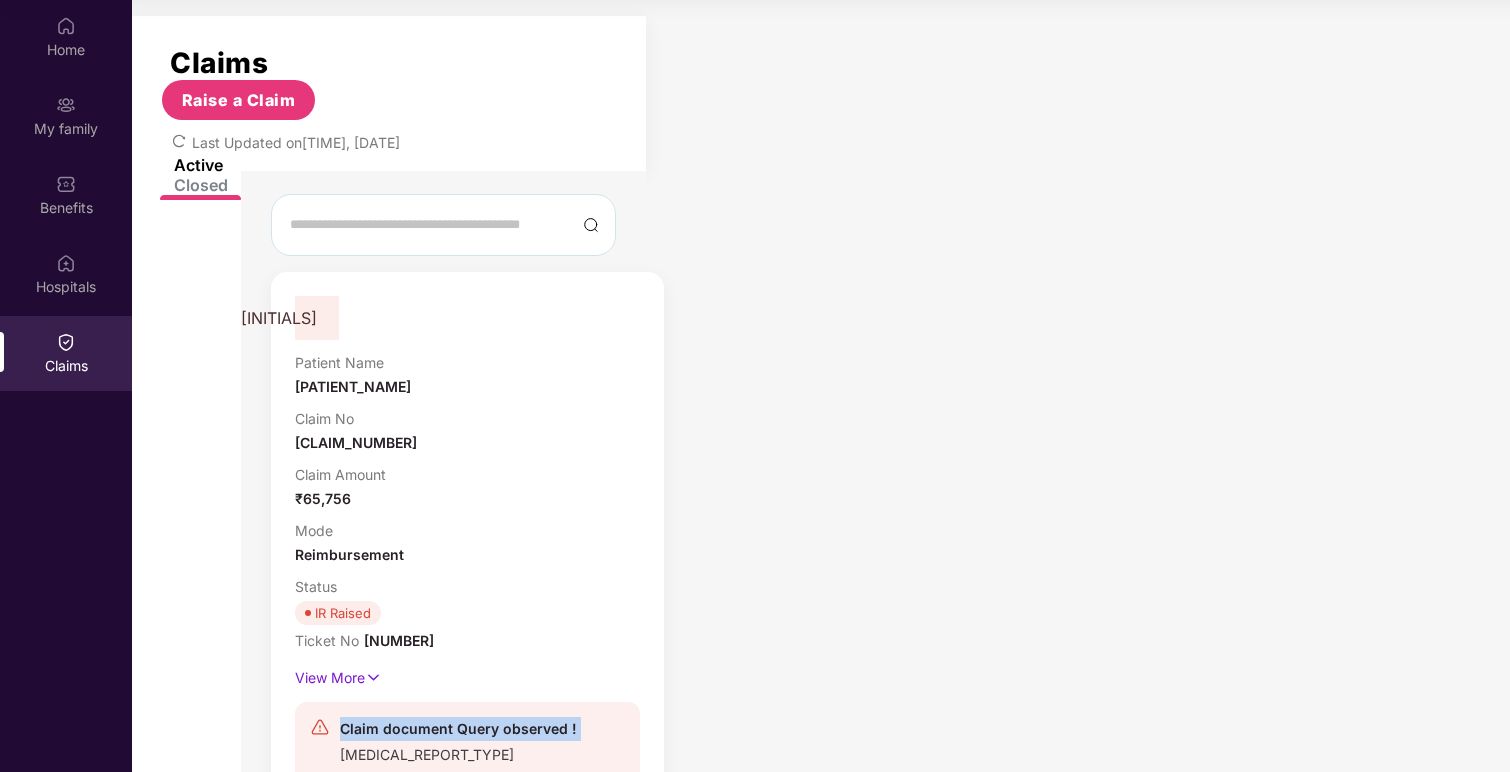 click on "Claim document Query observed !" at bounding box center (458, 729) 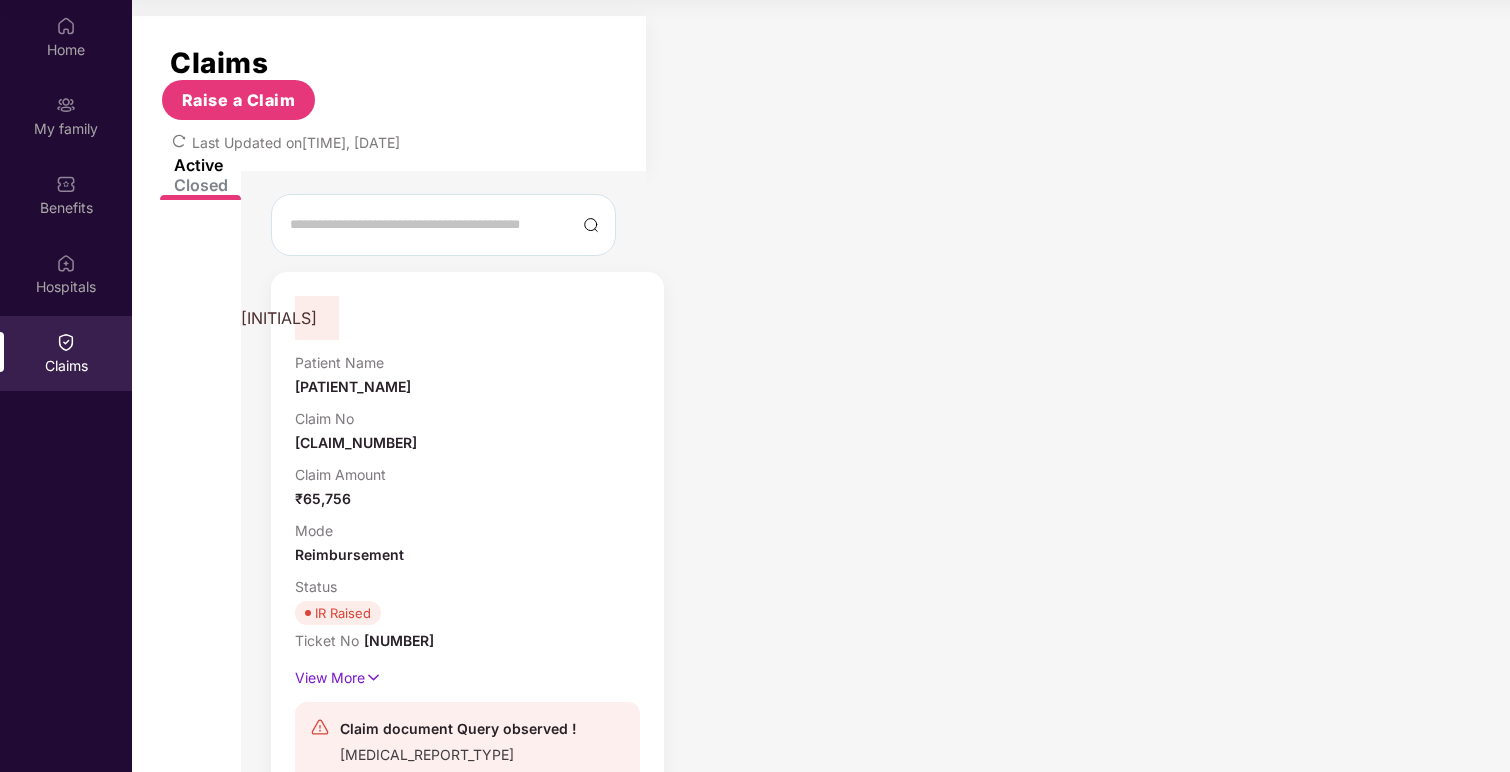 click on "[TICKET_NUMBER]" at bounding box center (458, 779) 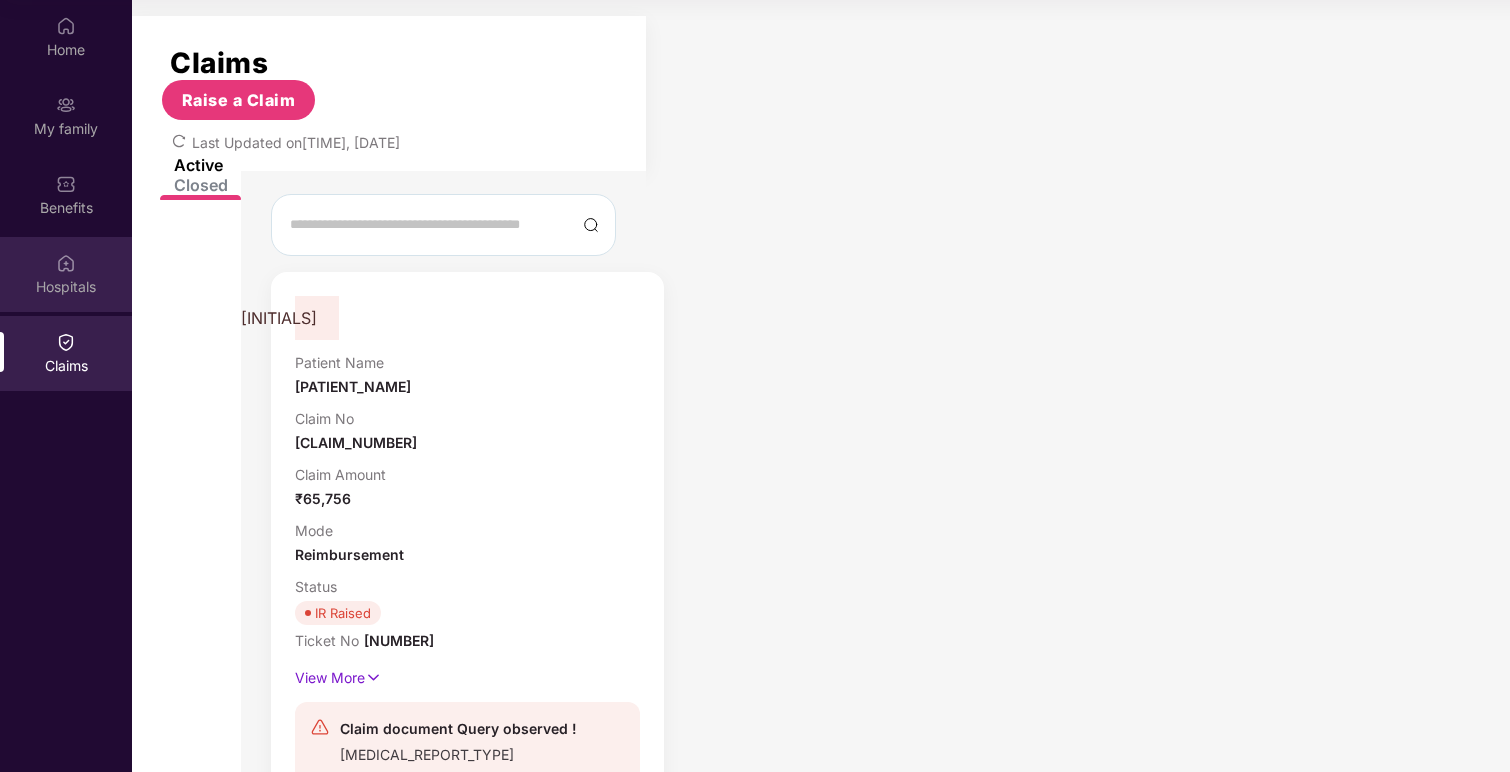 click at bounding box center (66, 26) 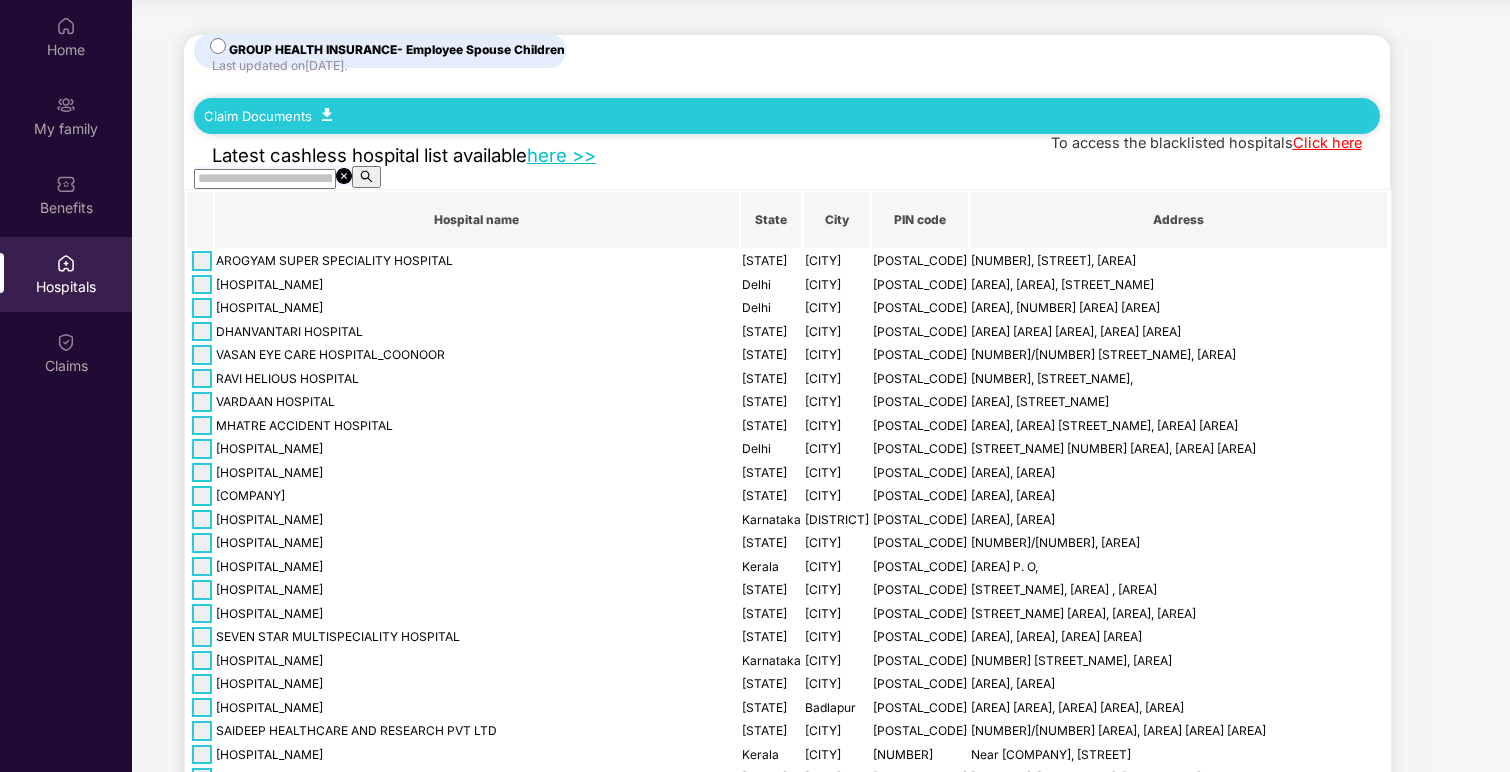 click on "State" at bounding box center (771, 220) 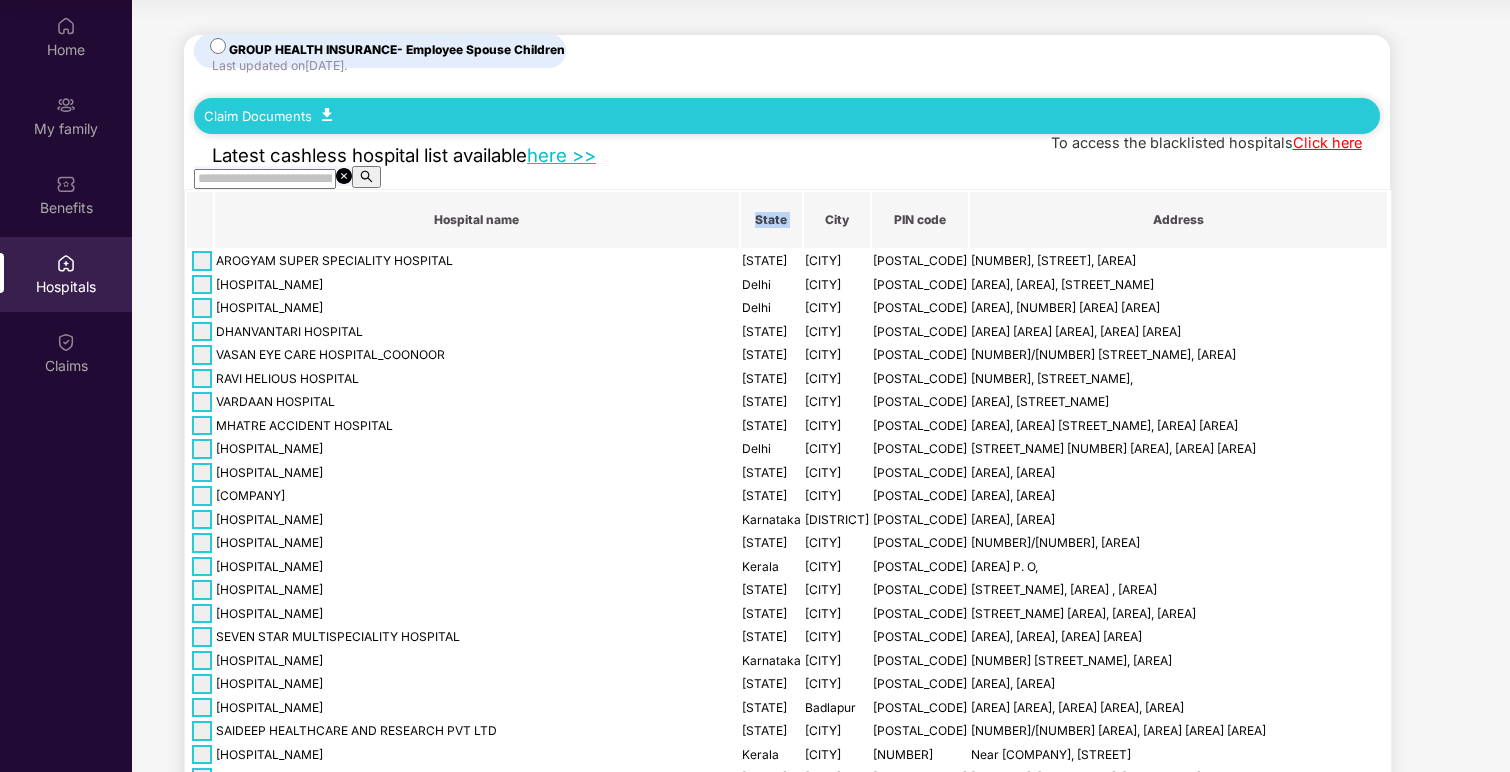click on "State" at bounding box center [771, 220] 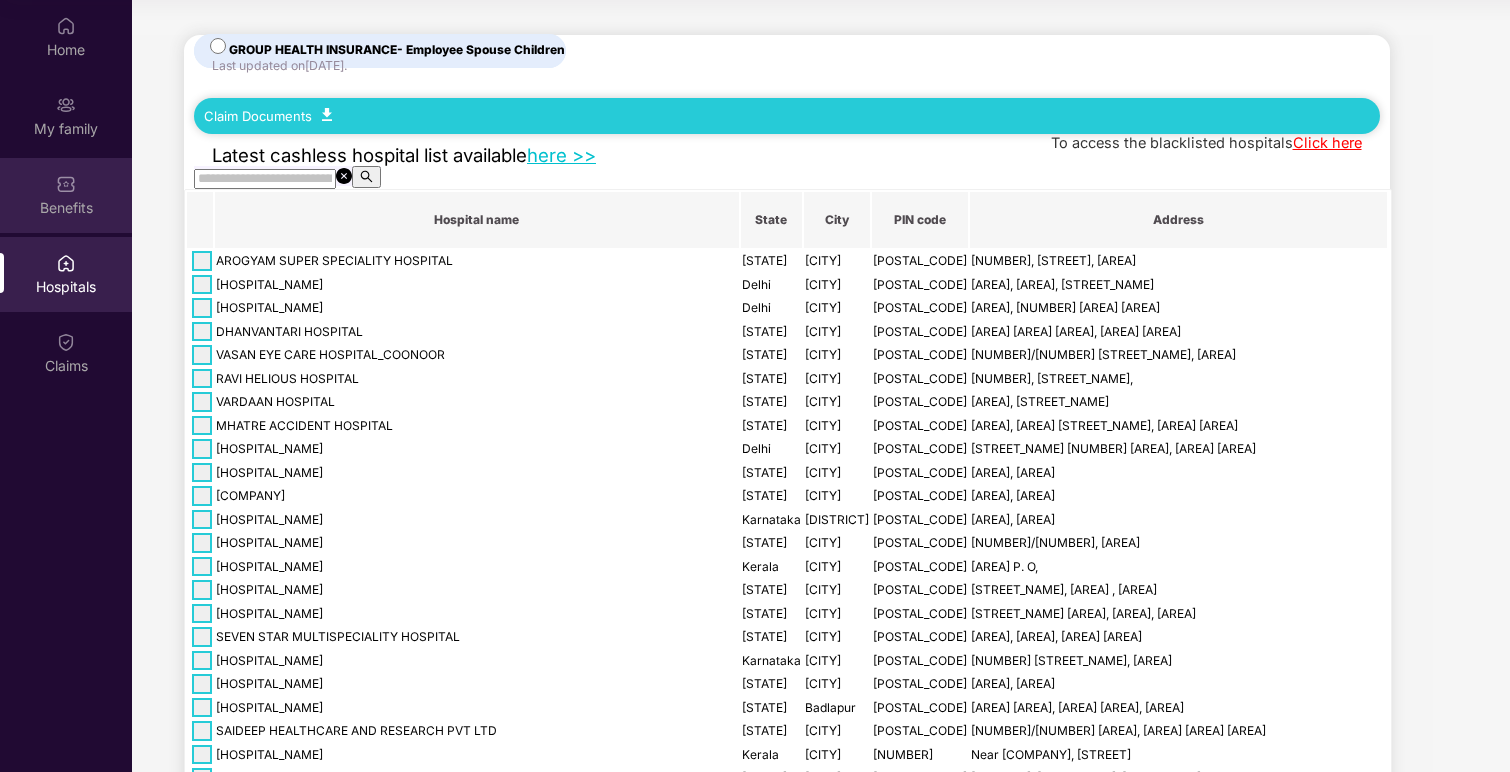 click on "Benefits" at bounding box center [66, 195] 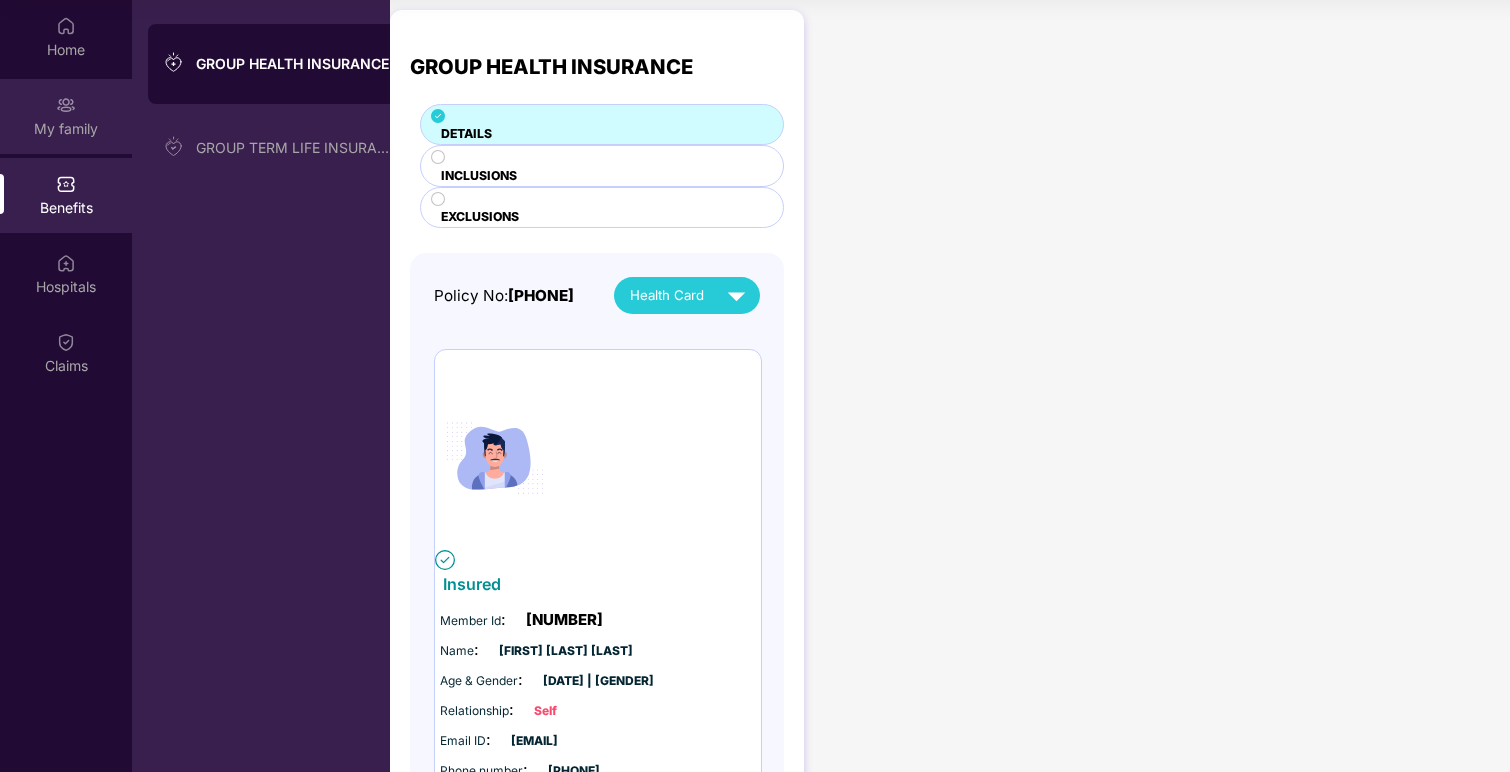 click on "My family" at bounding box center (66, 116) 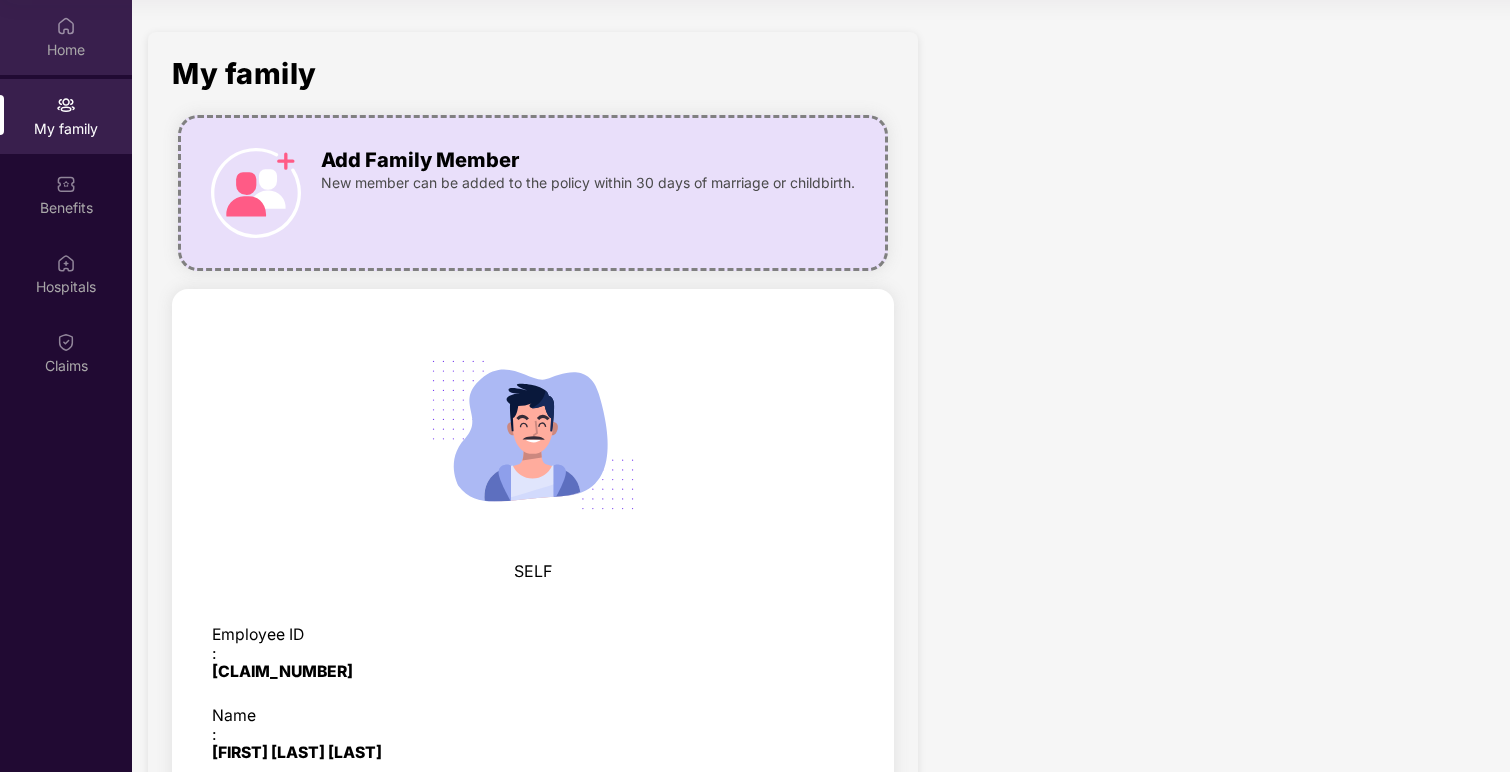 click on "Home" at bounding box center (66, 50) 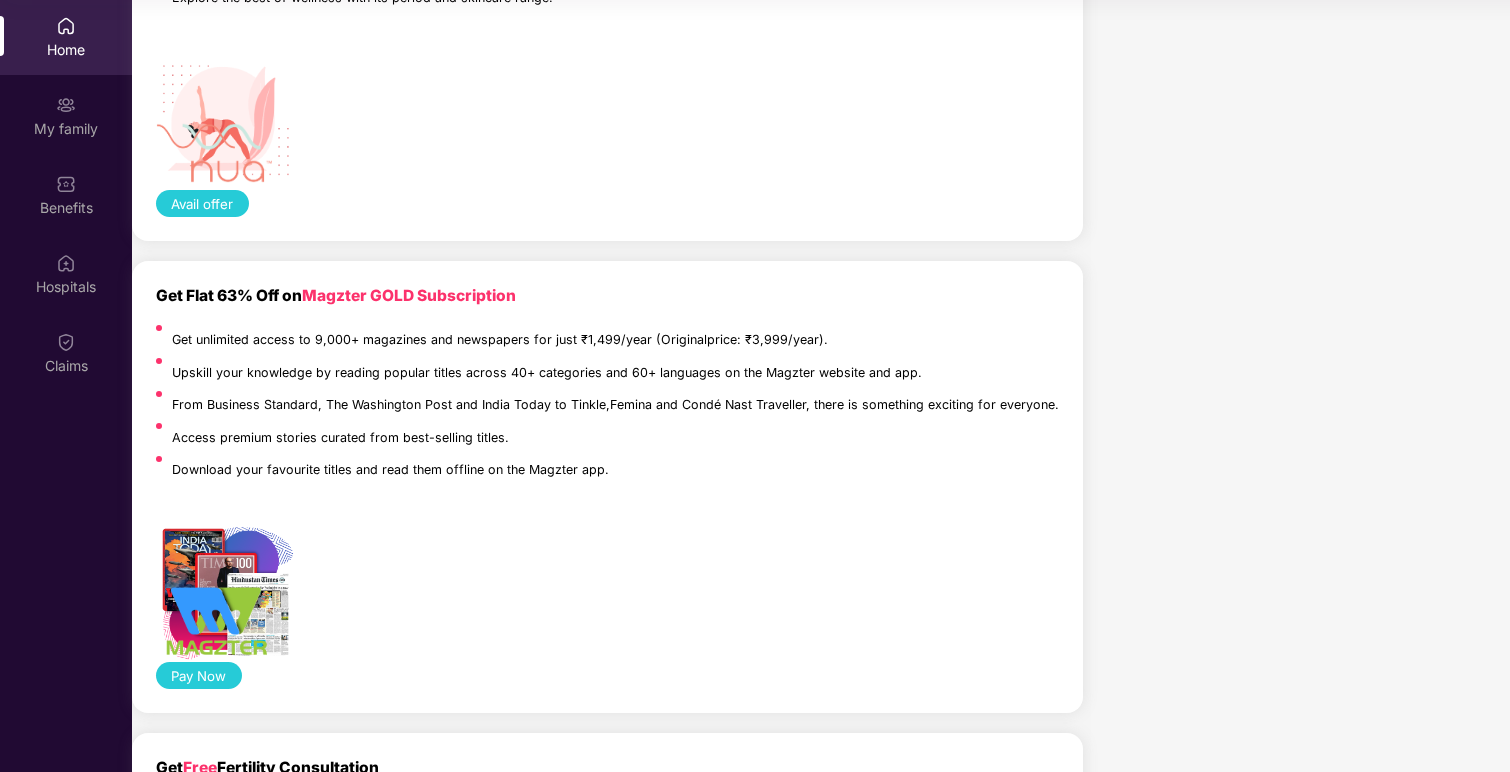 scroll, scrollTop: 4725, scrollLeft: 0, axis: vertical 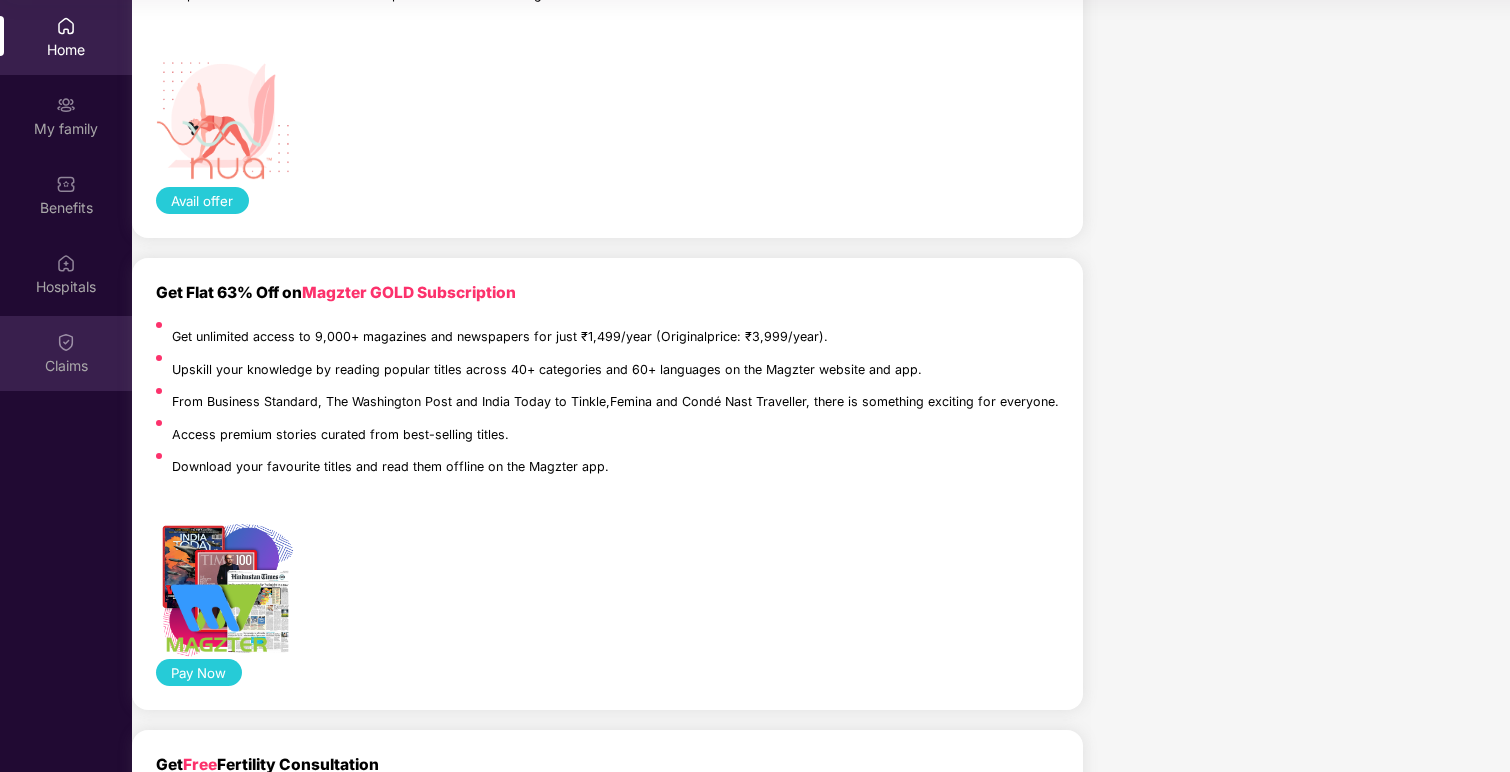 click at bounding box center [66, 26] 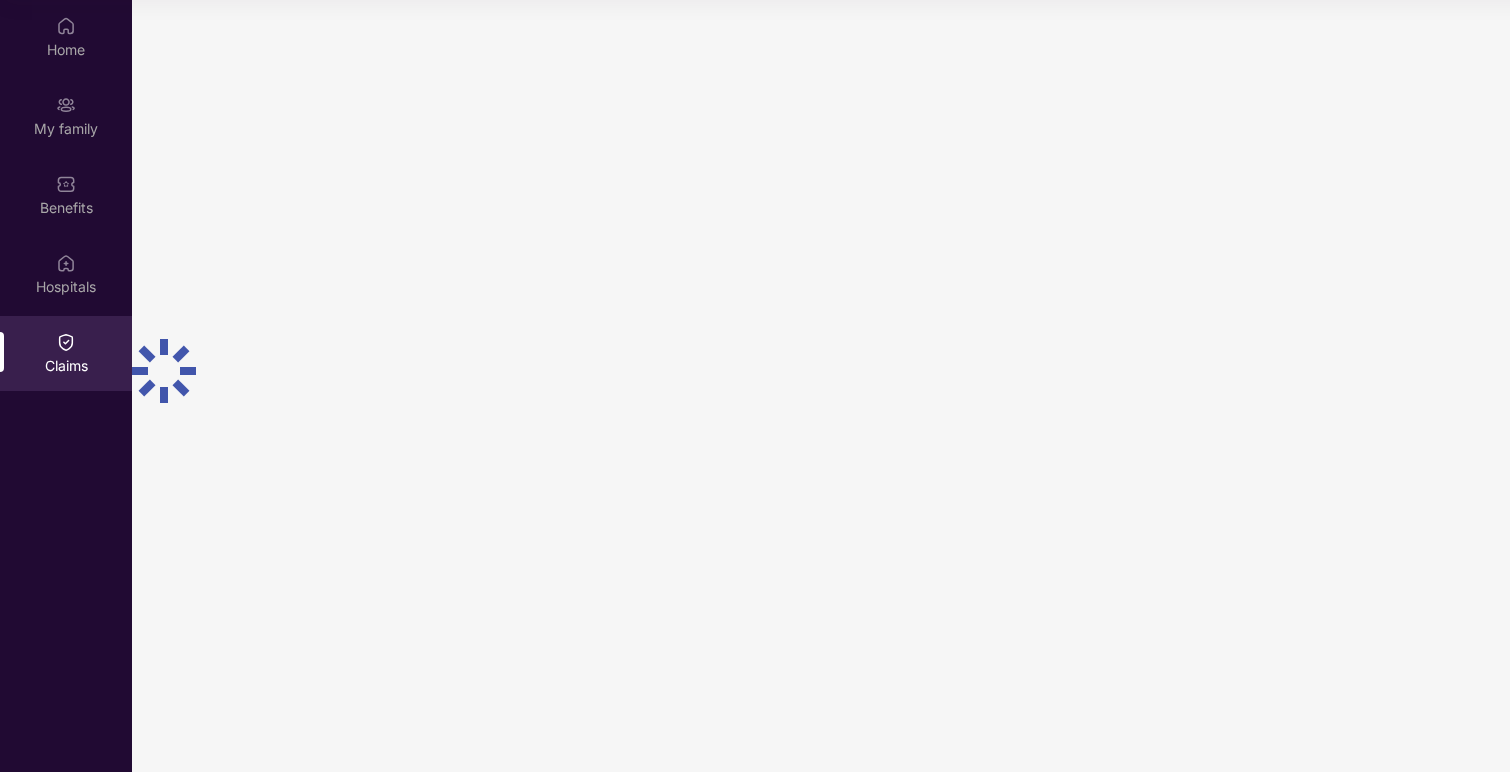 scroll, scrollTop: 0, scrollLeft: 0, axis: both 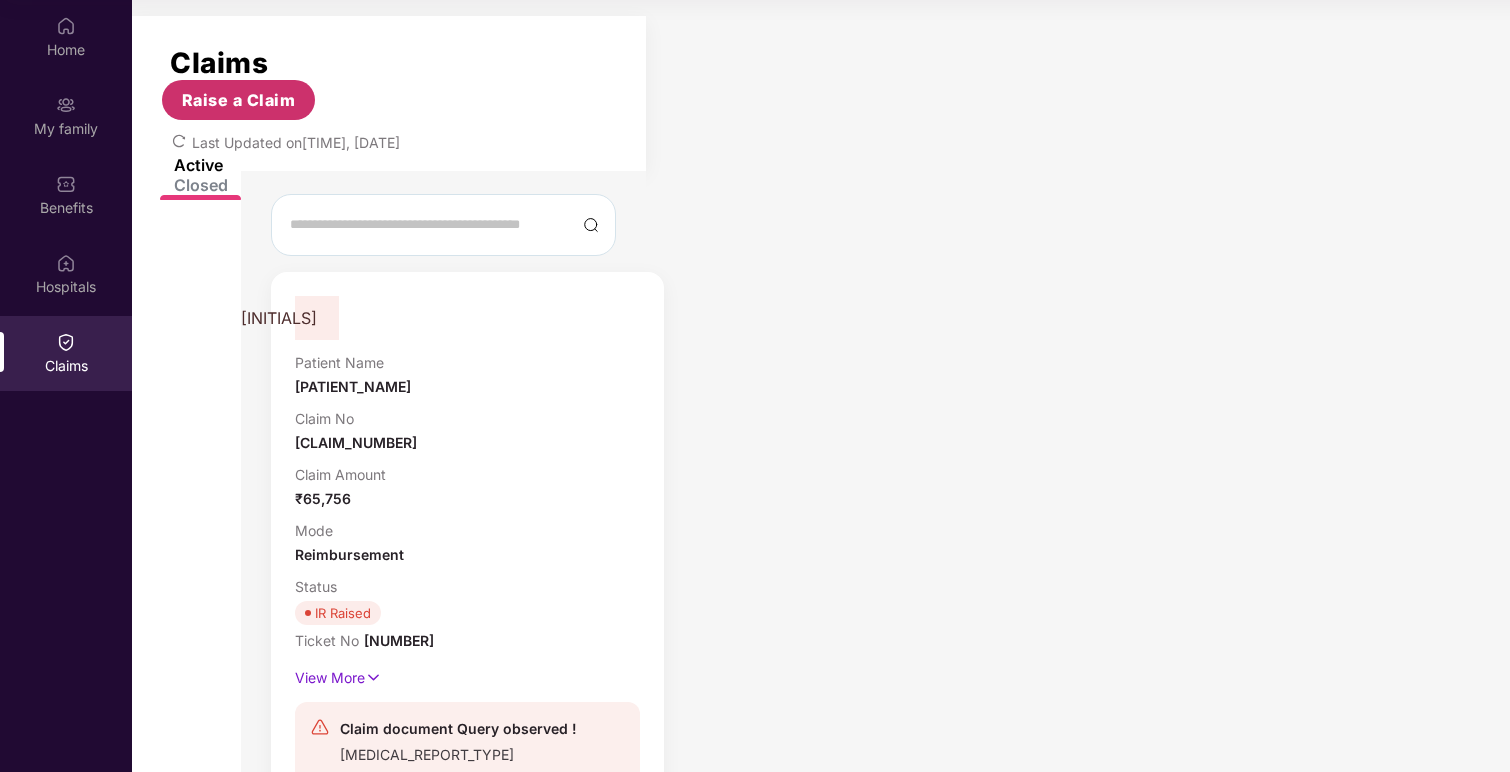 click on "Raise a Claim" at bounding box center [239, 100] 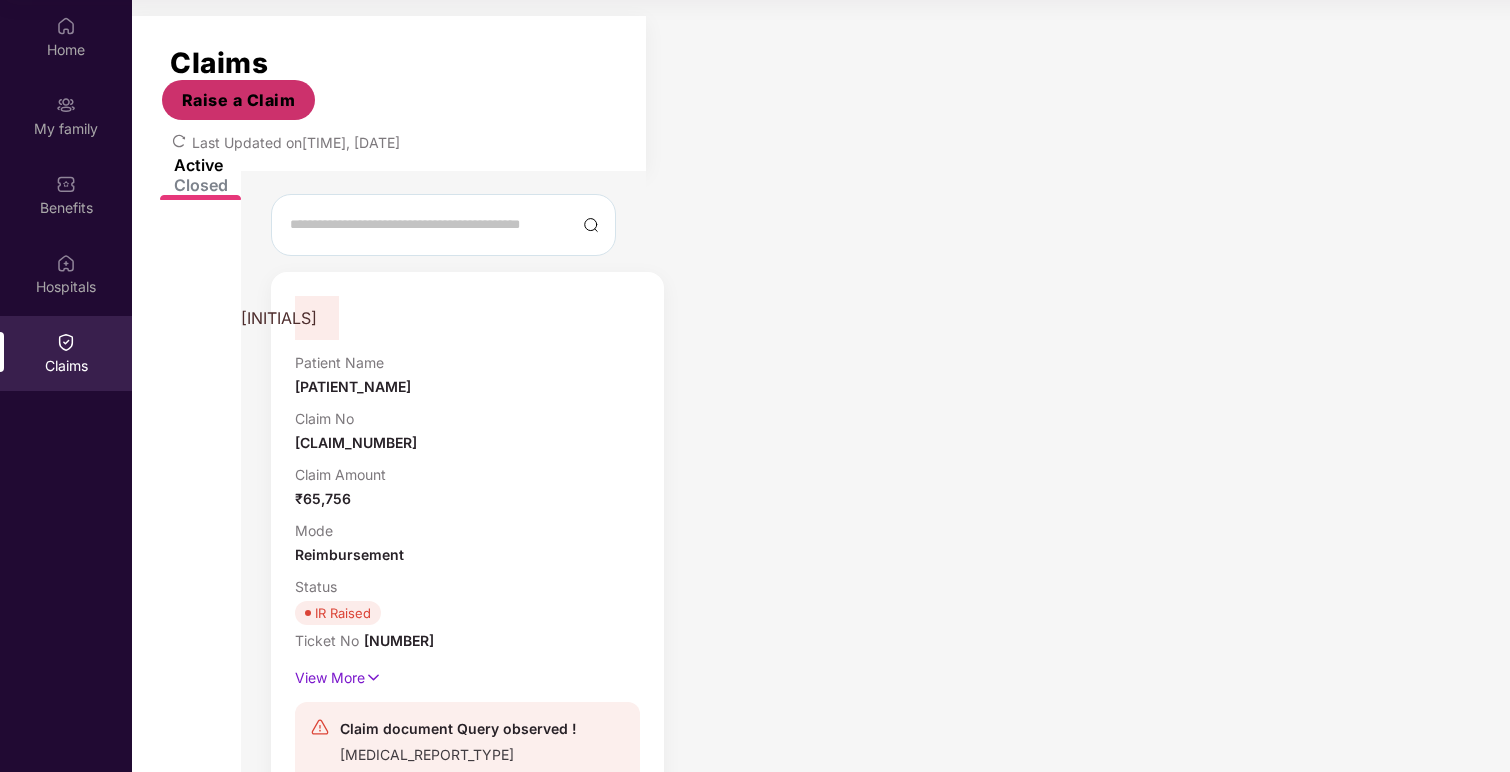 scroll, scrollTop: 48, scrollLeft: 0, axis: vertical 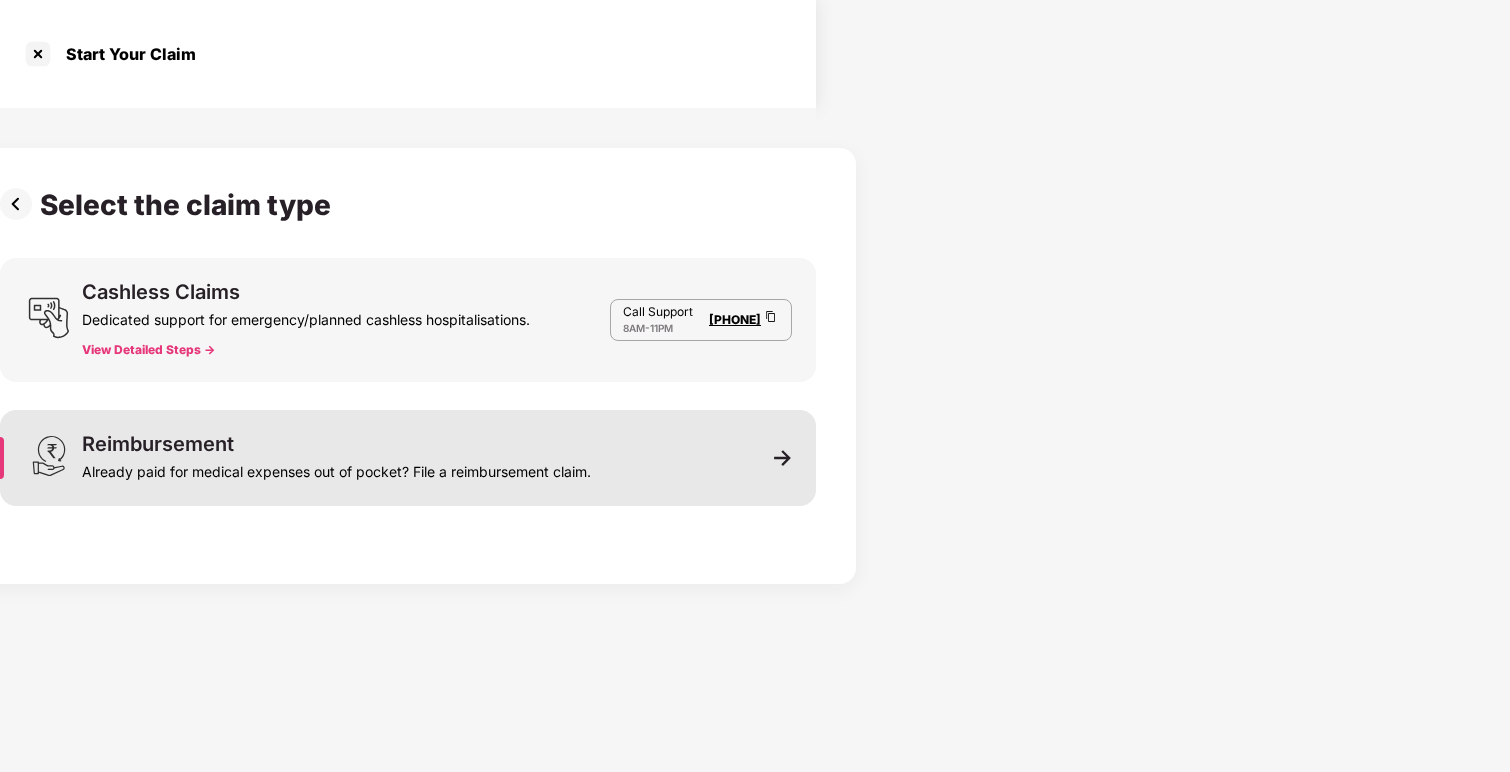 click on "Reimbursement" at bounding box center [158, 444] 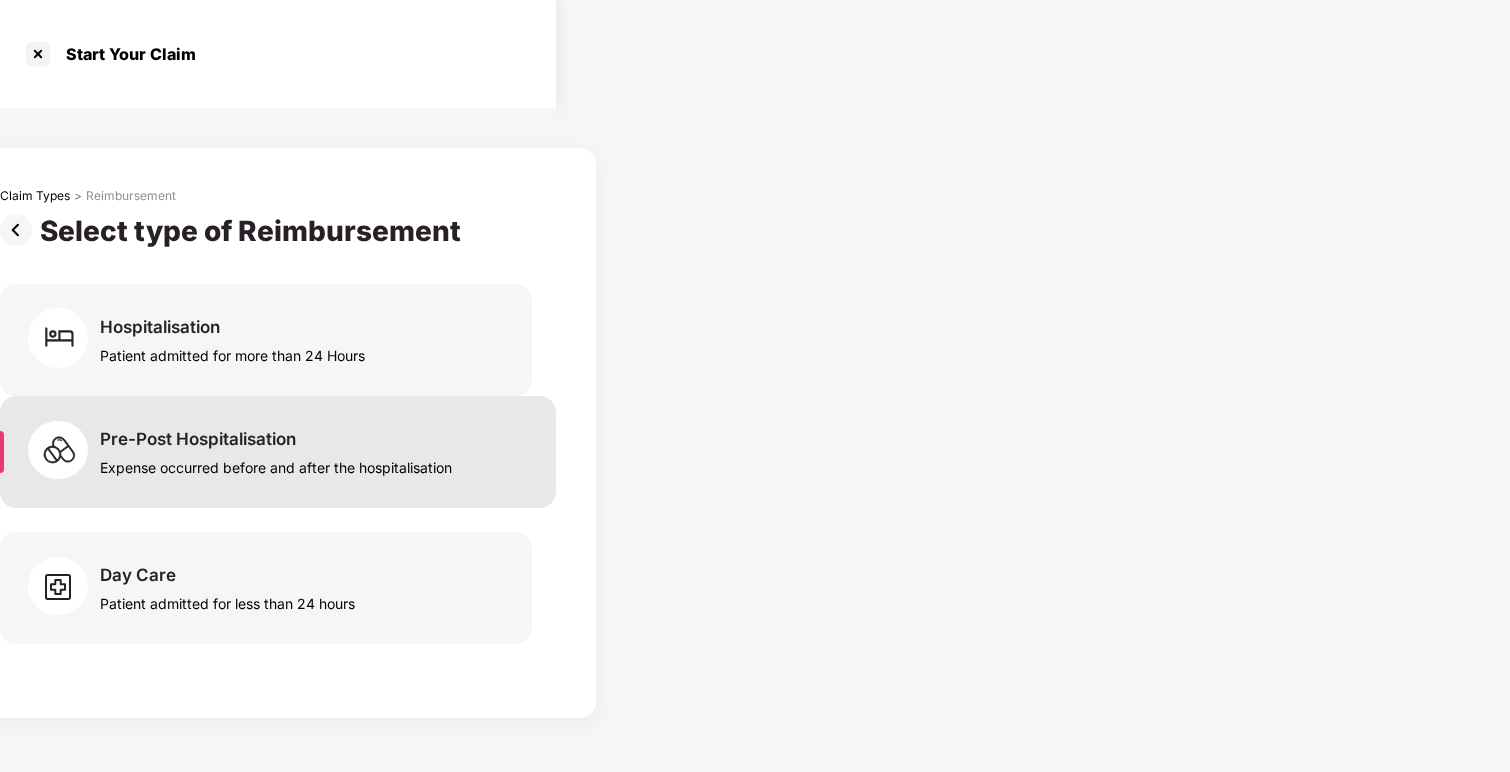 click on "Expense occurred before and after the hospitalisation" at bounding box center (232, 351) 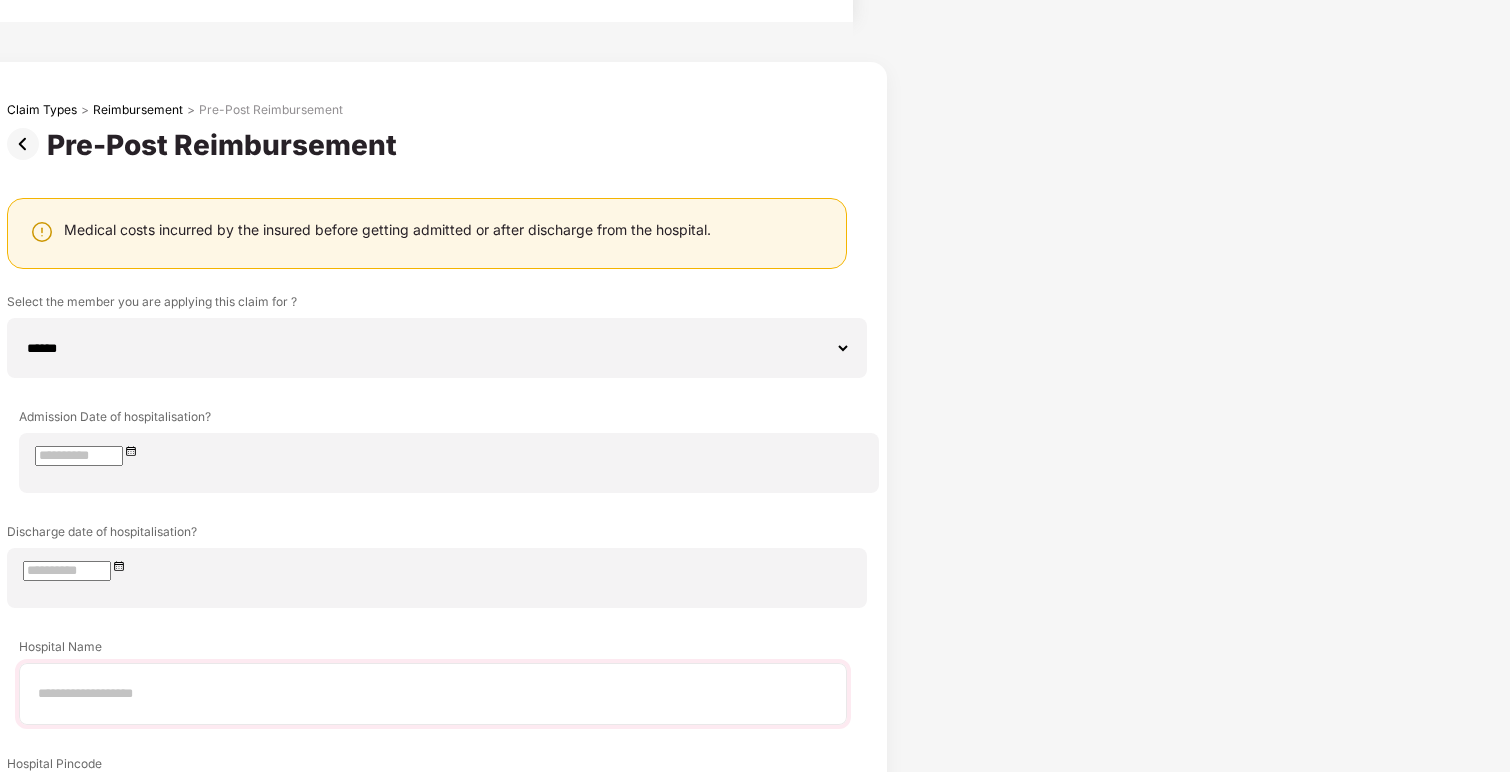 scroll, scrollTop: 135, scrollLeft: 0, axis: vertical 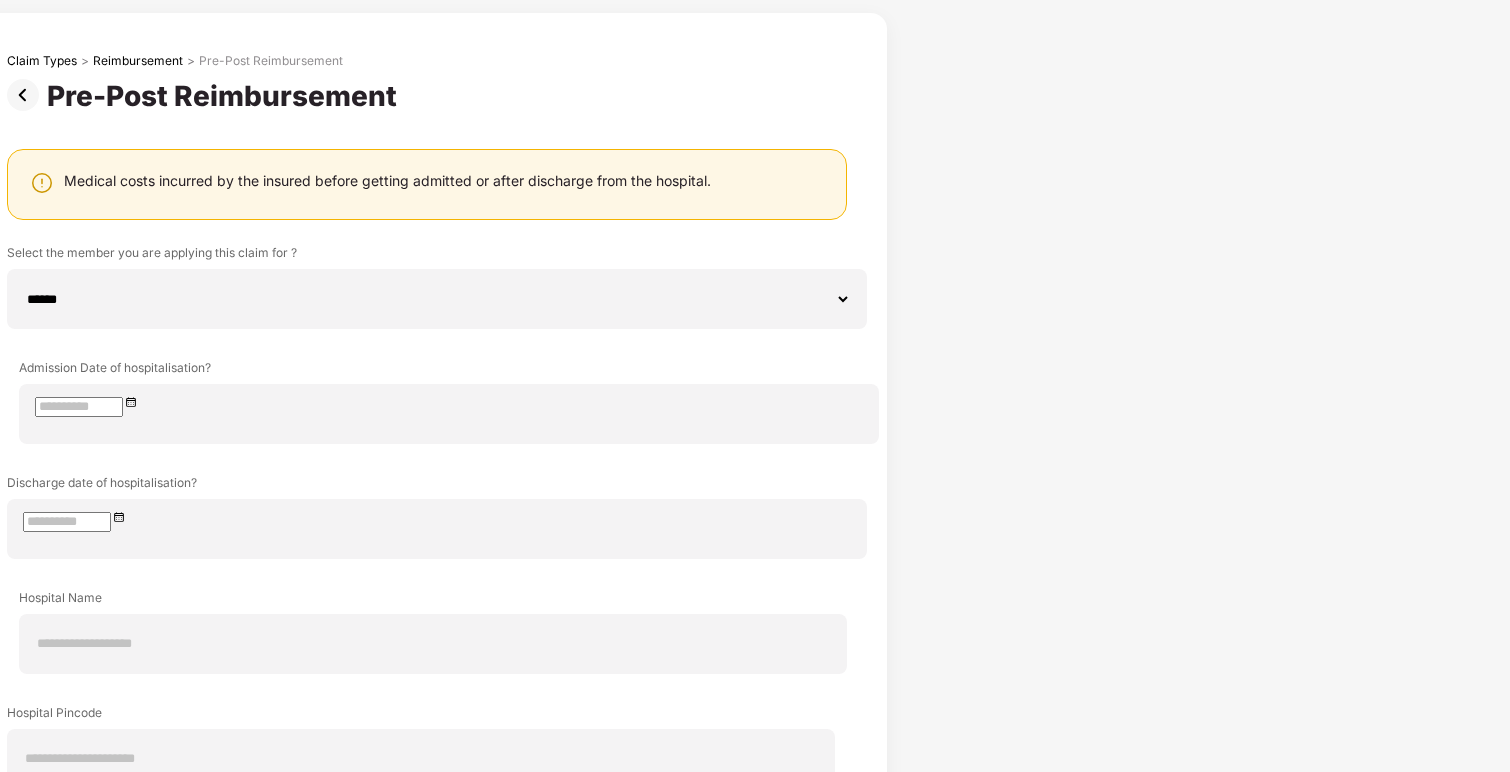 click on "Back" at bounding box center (416, 1148) 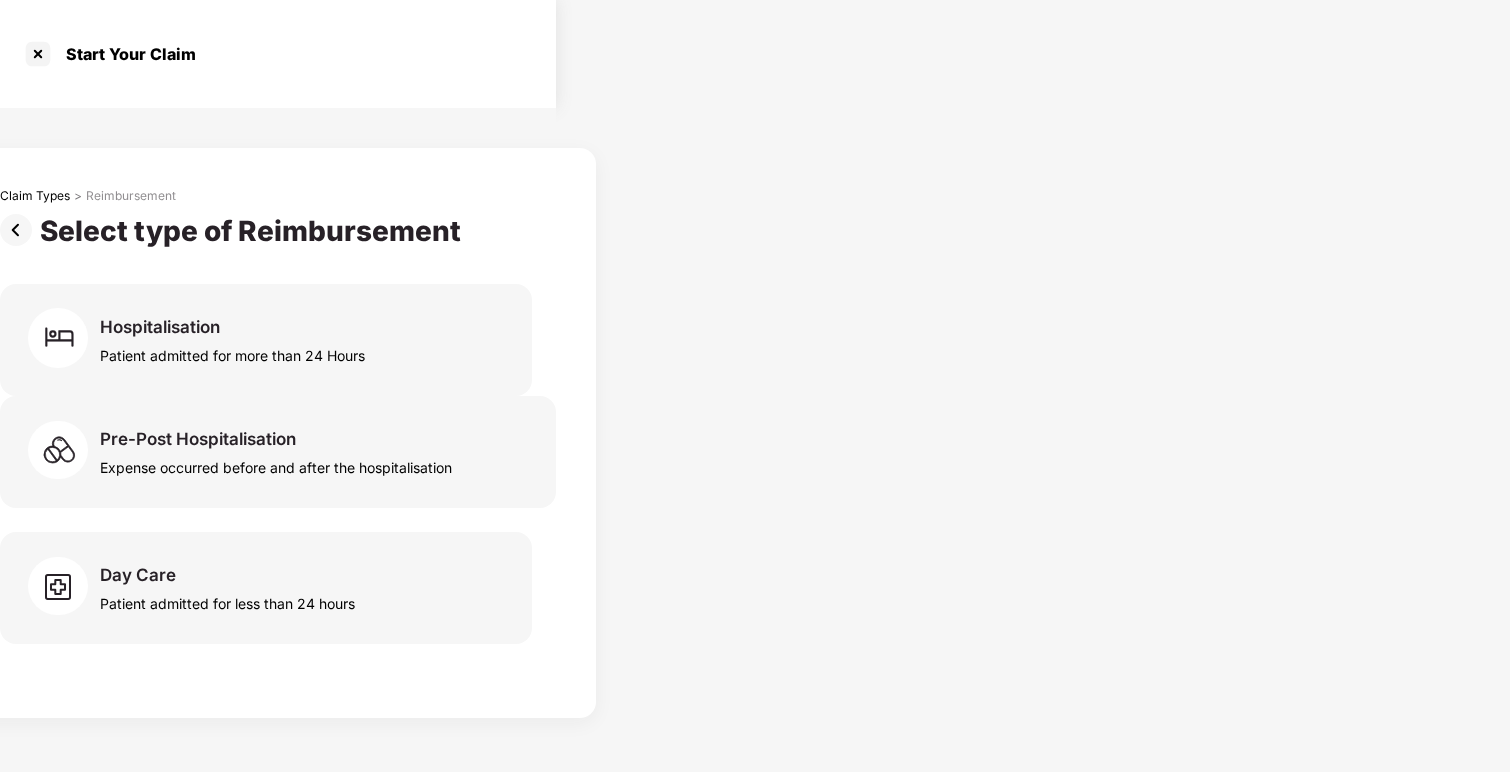 click at bounding box center (20, 230) 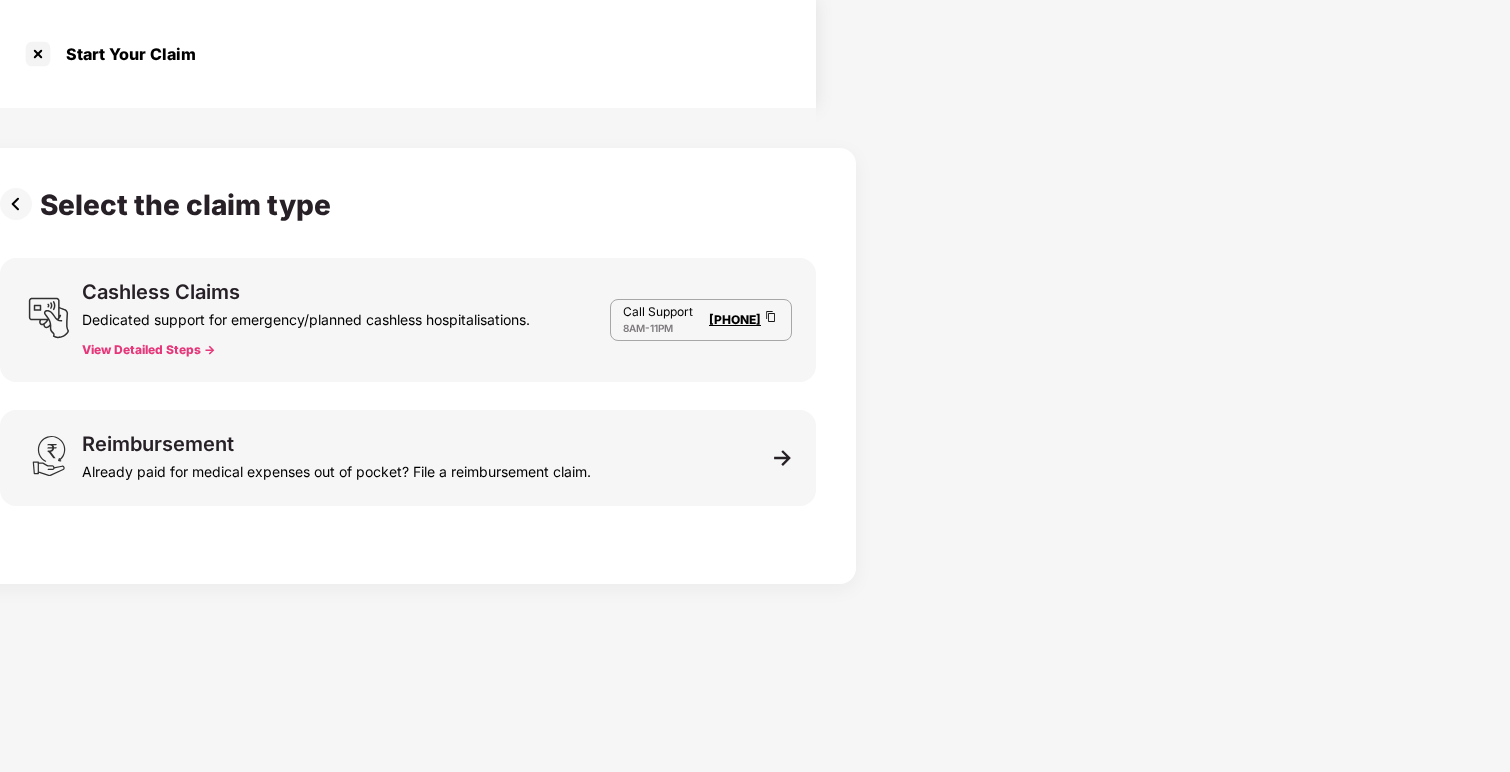click at bounding box center [20, 204] 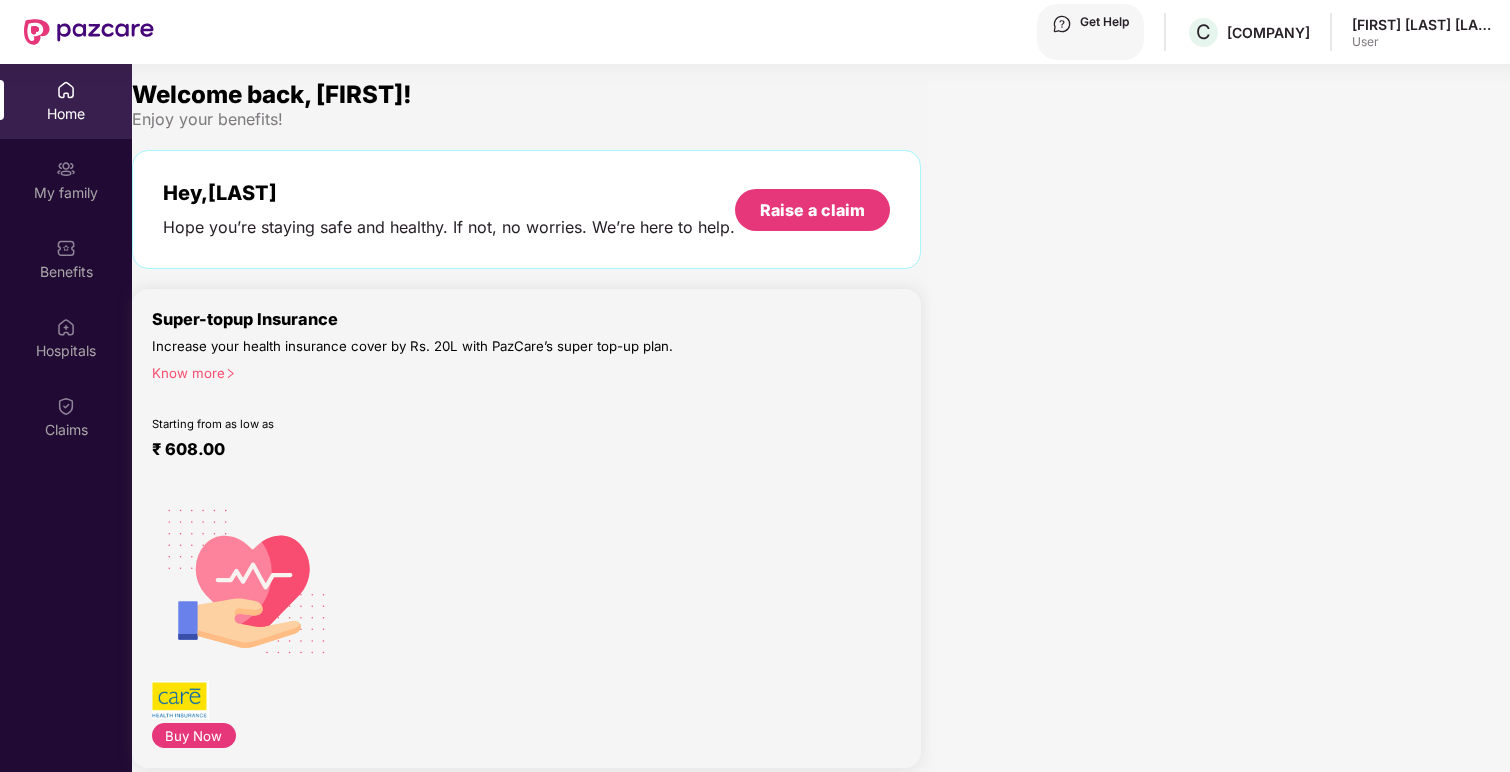 scroll, scrollTop: 112, scrollLeft: 0, axis: vertical 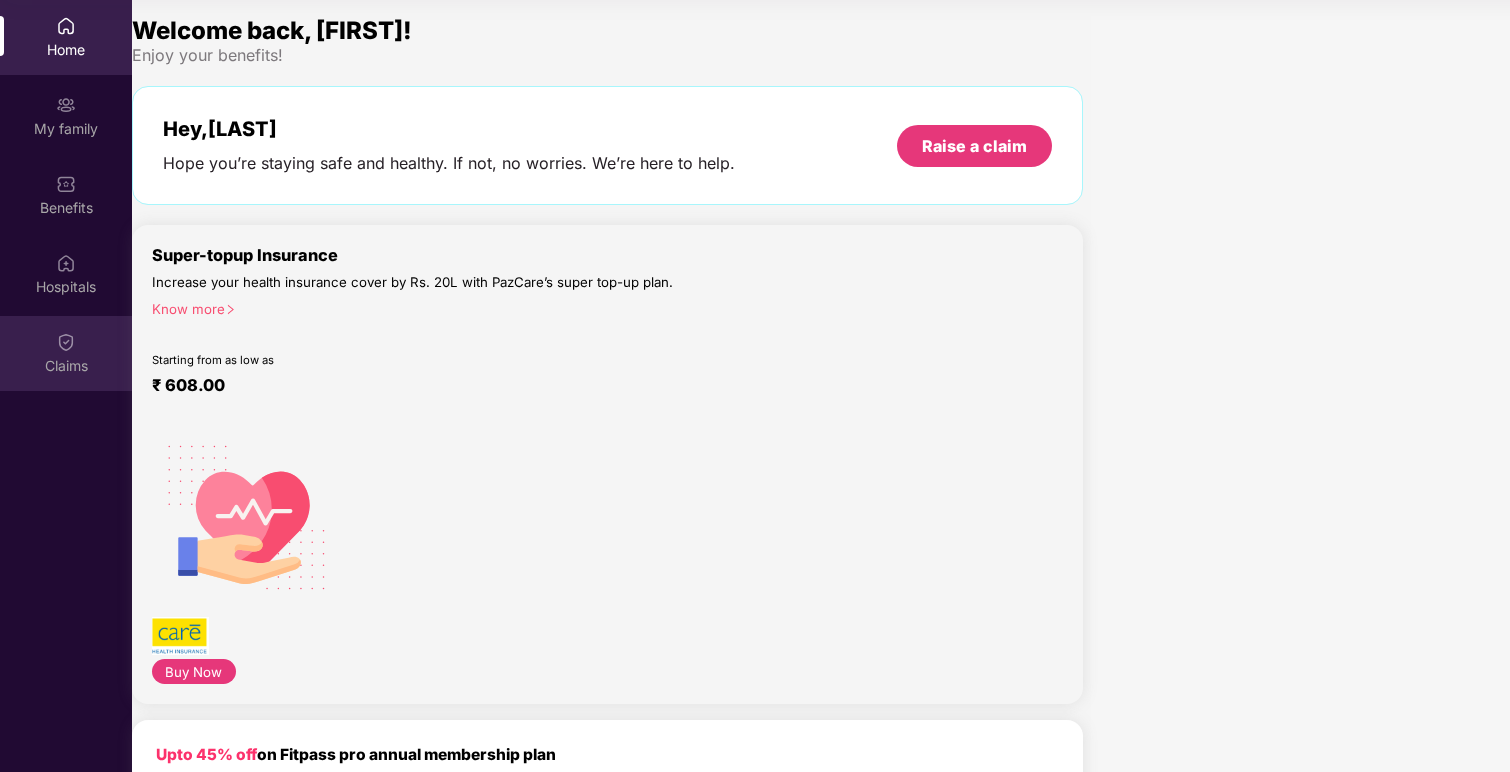 click on "Claims" at bounding box center (66, 50) 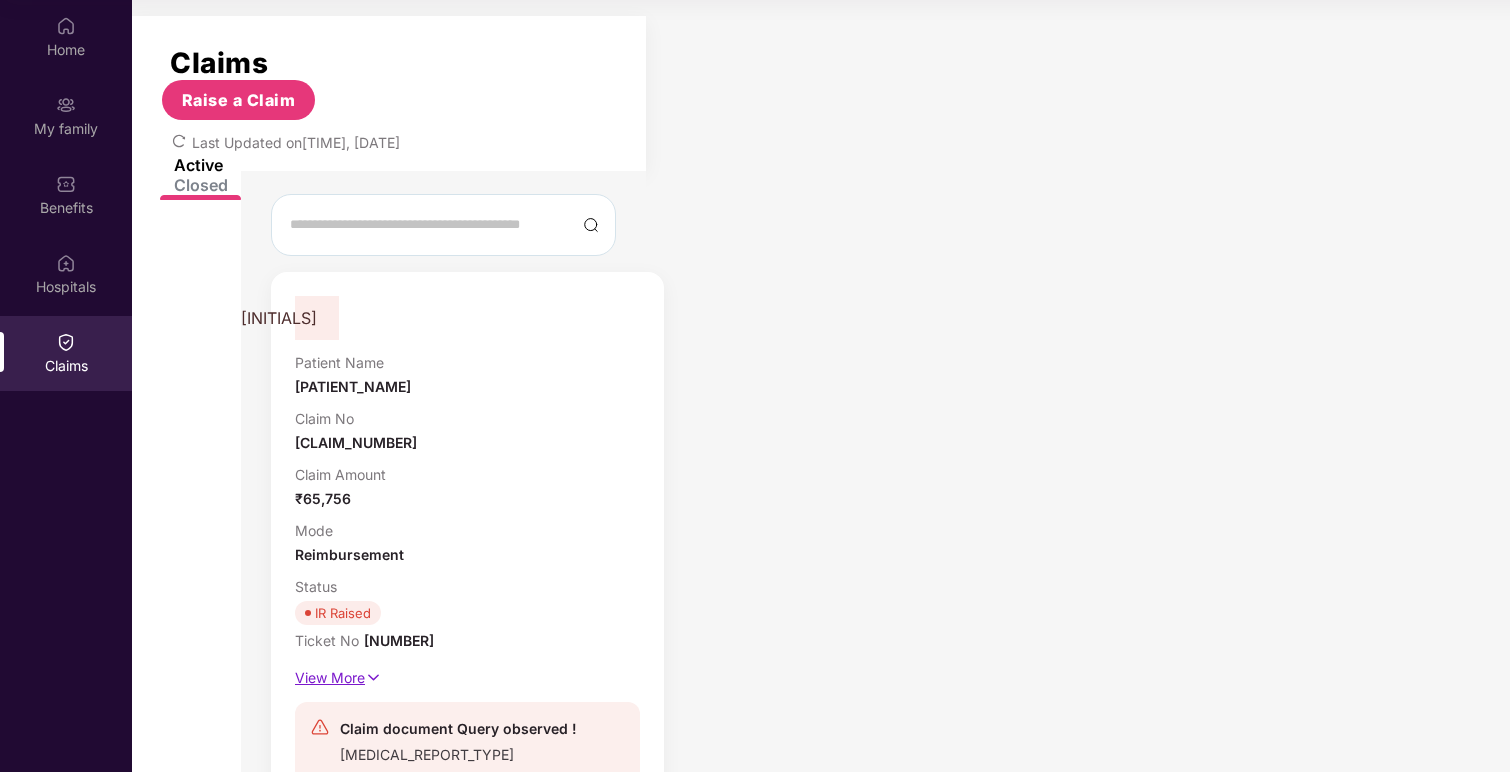 click at bounding box center [373, 677] 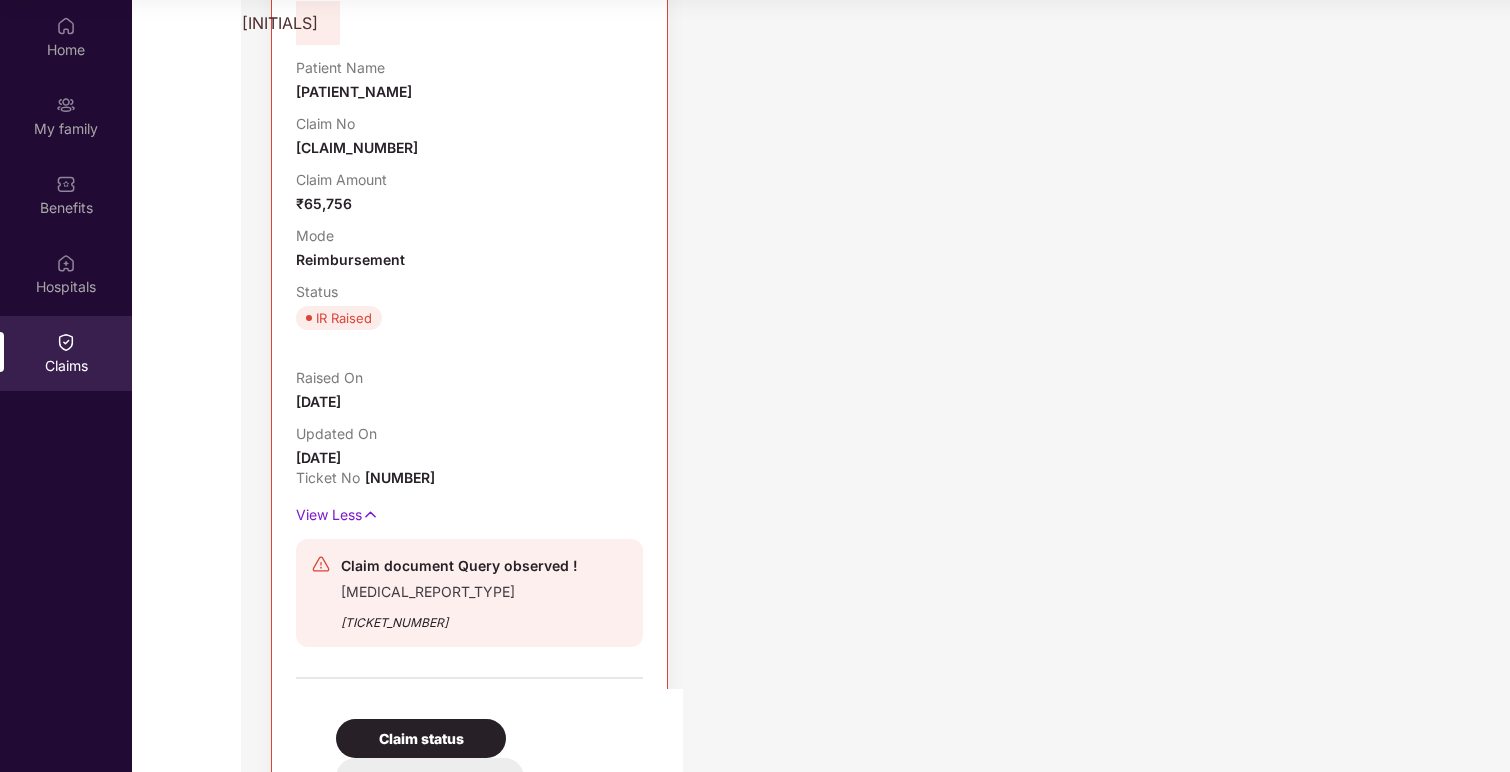 scroll, scrollTop: 416, scrollLeft: 0, axis: vertical 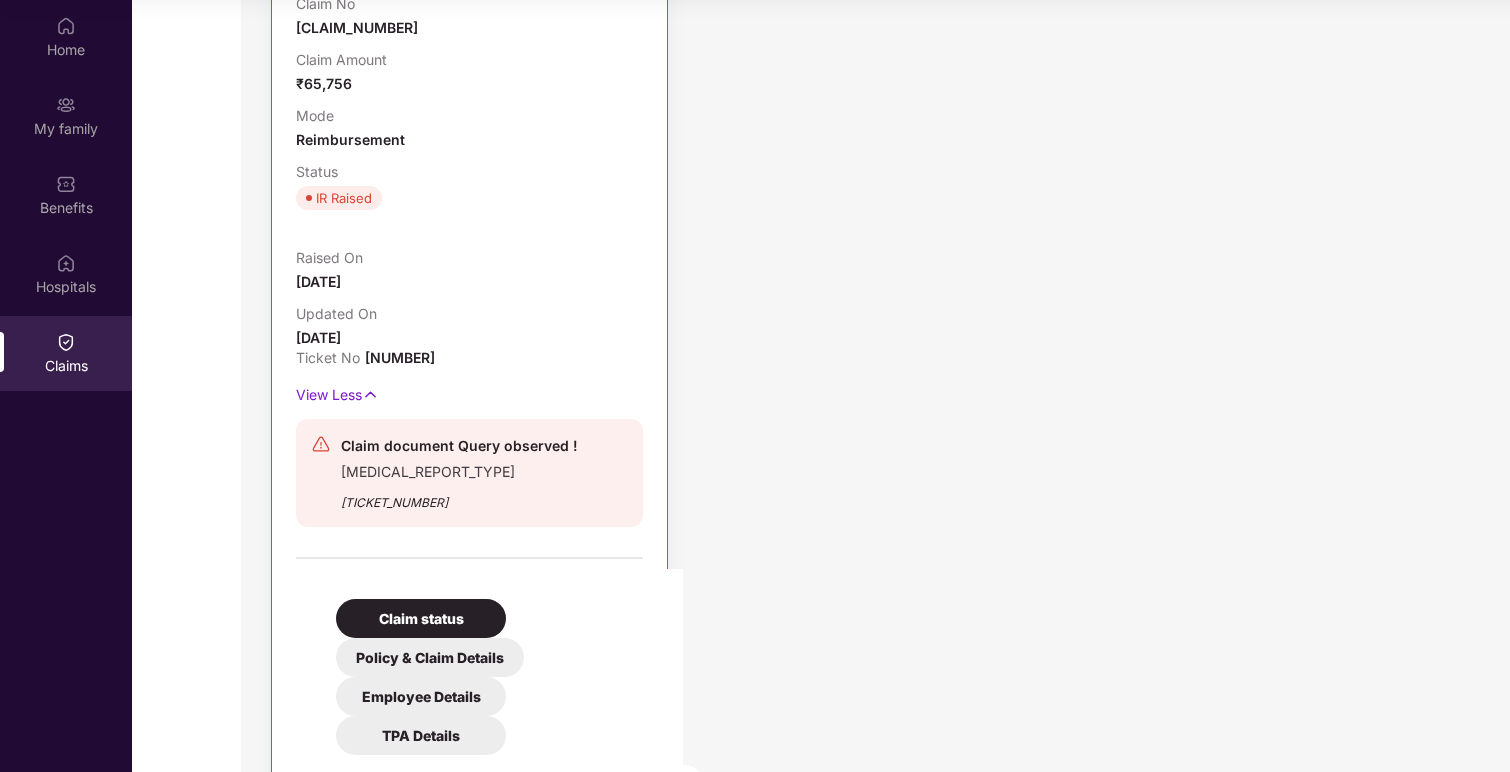 drag, startPoint x: 273, startPoint y: 583, endPoint x: 433, endPoint y: 592, distance: 160.25293 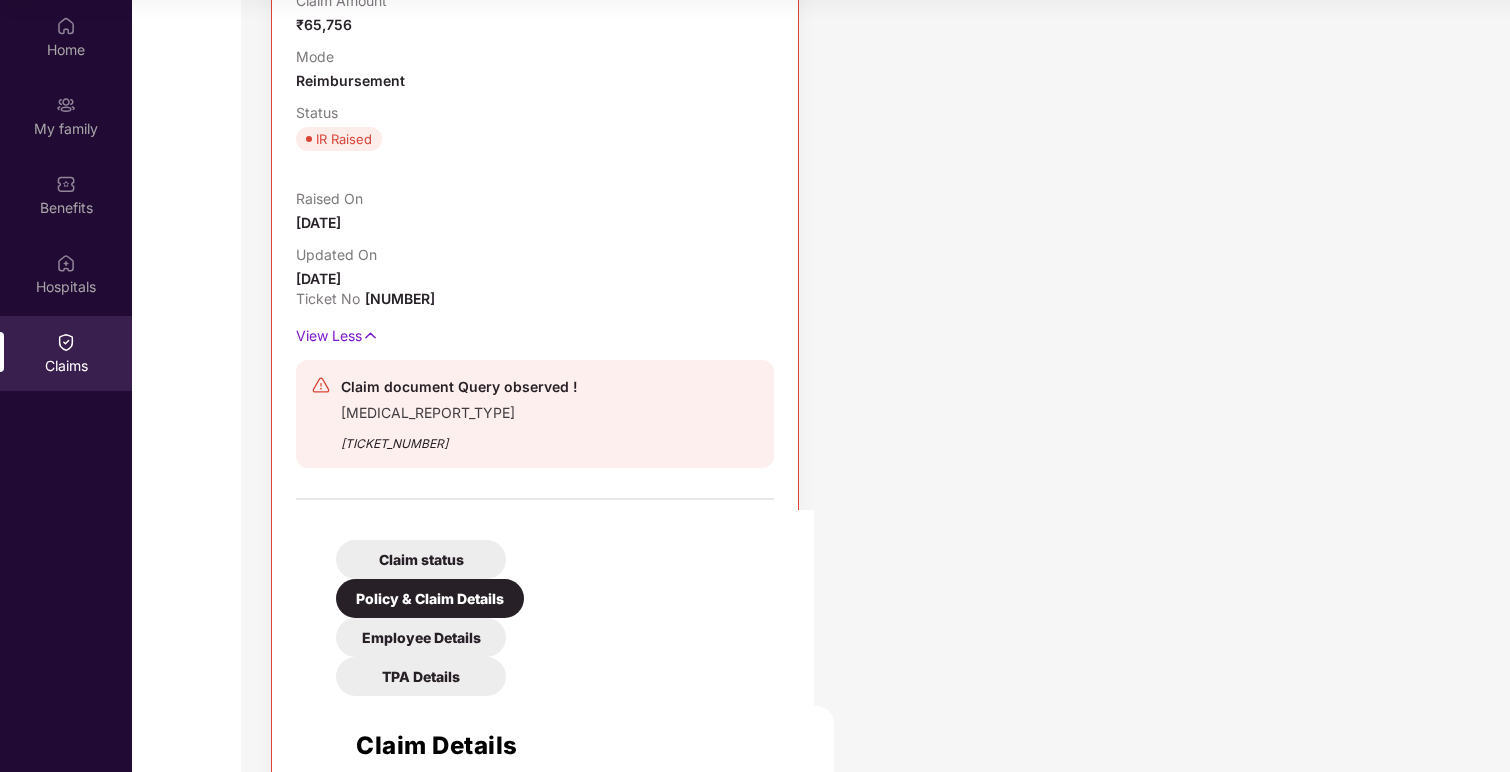scroll, scrollTop: 499, scrollLeft: 0, axis: vertical 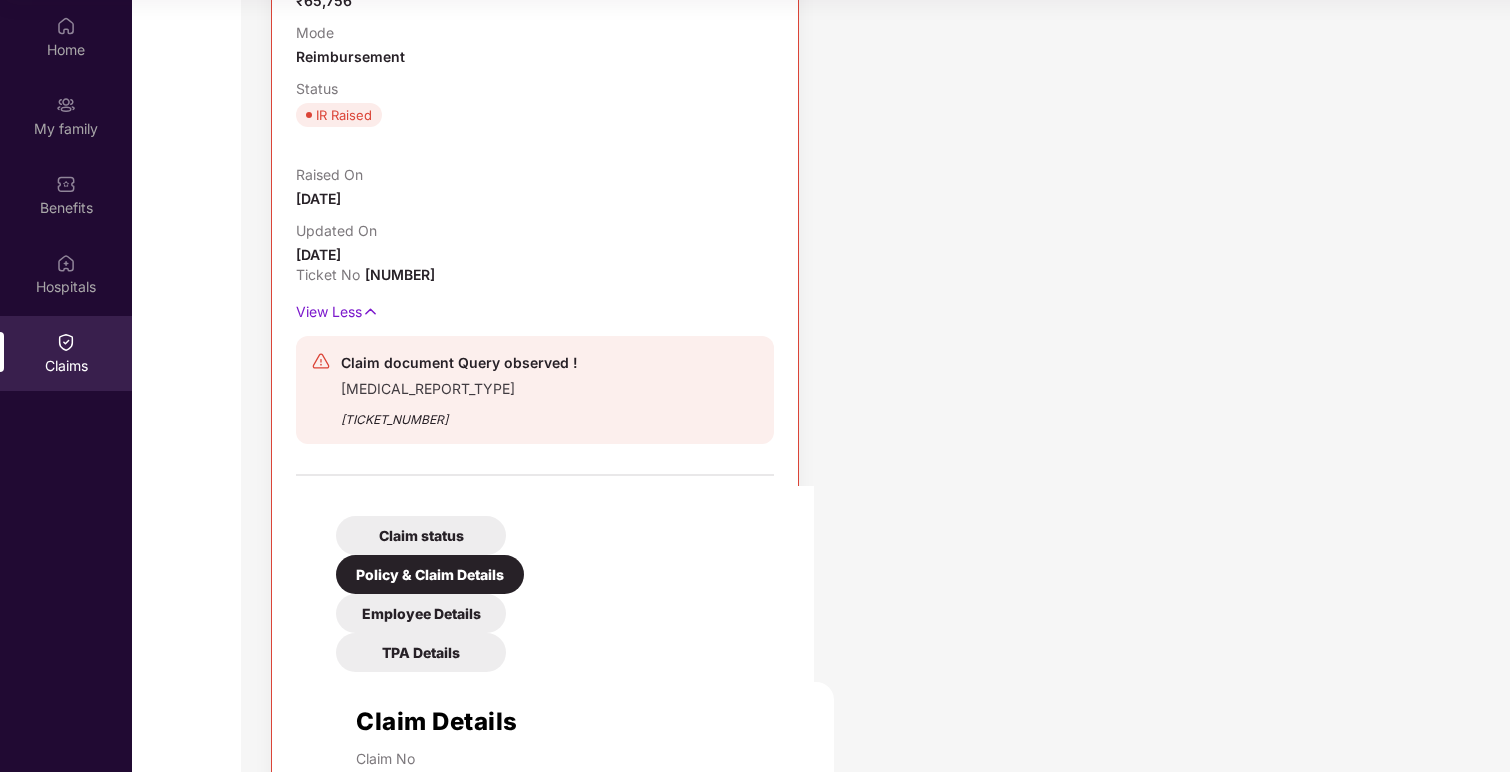 click on "Employee Details" at bounding box center [421, 535] 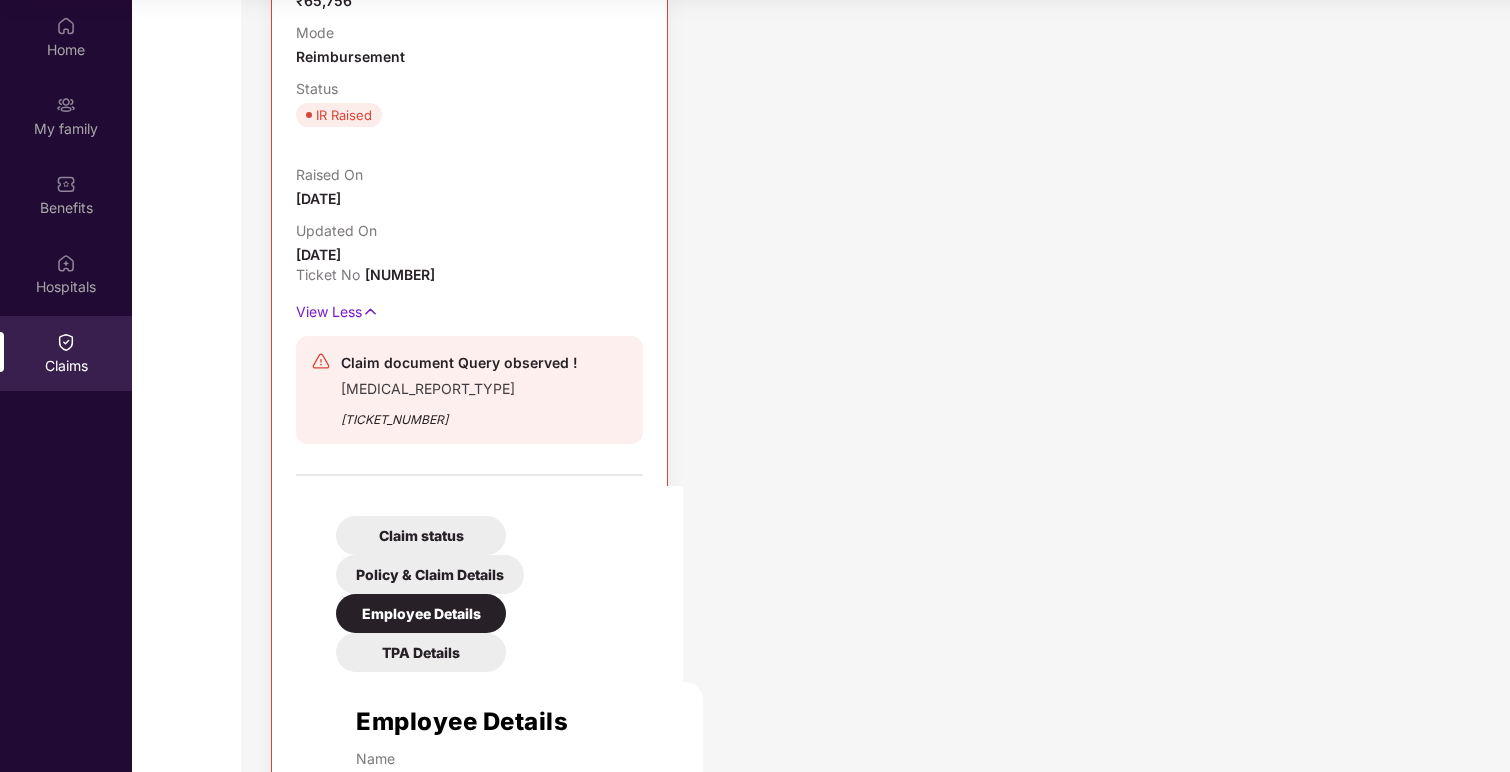 scroll, scrollTop: 64, scrollLeft: 0, axis: vertical 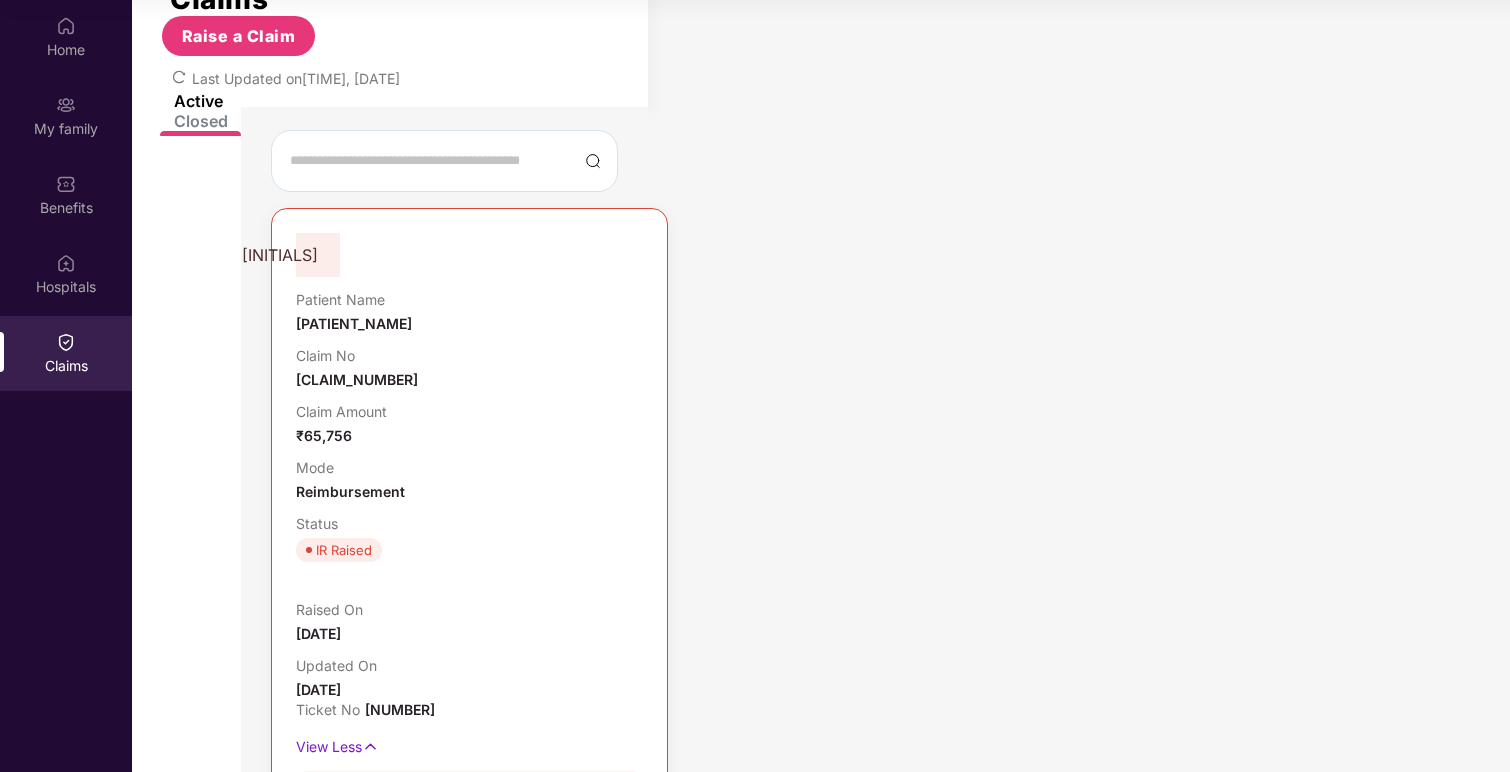 click on "TPA Details" at bounding box center [421, 970] 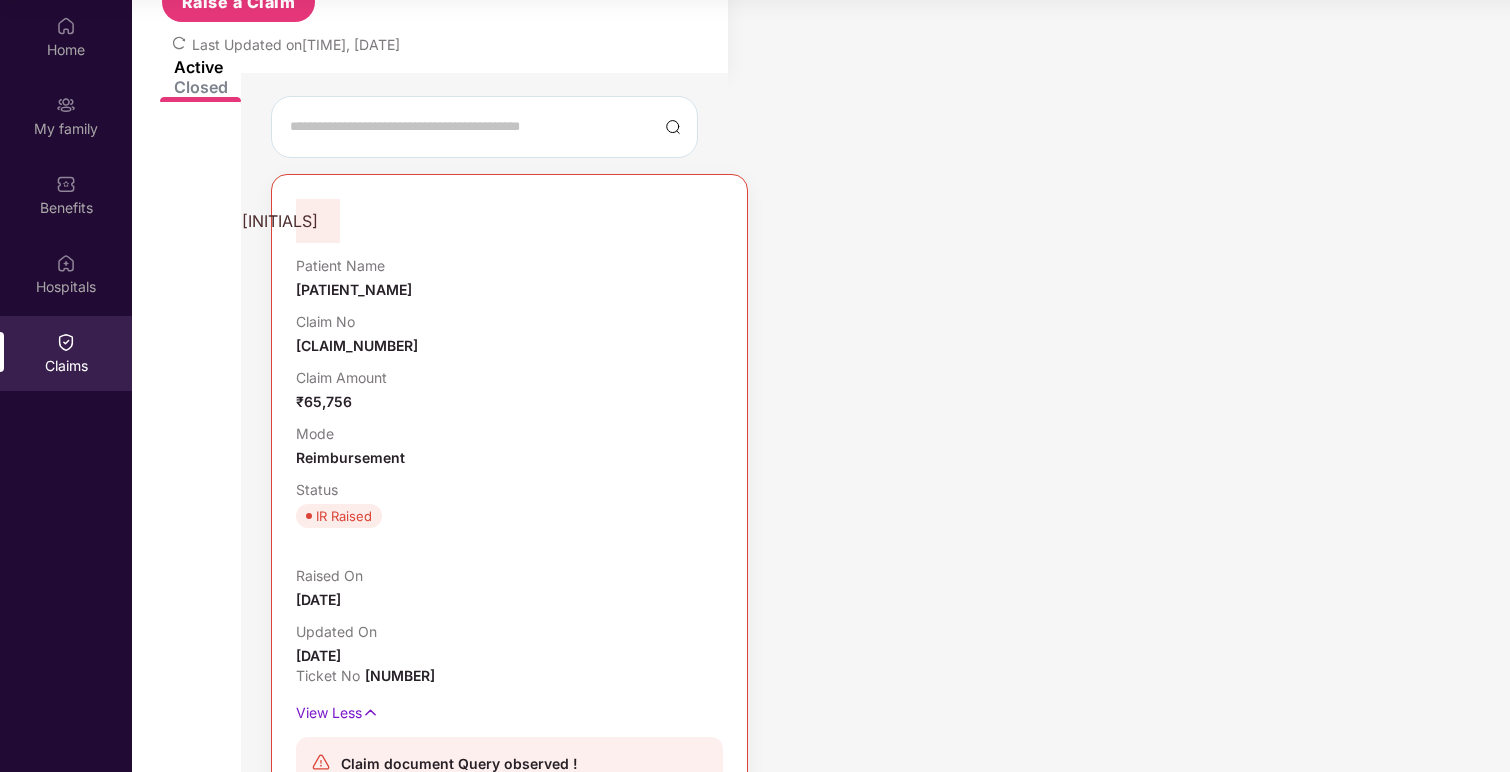 scroll, scrollTop: 108, scrollLeft: 0, axis: vertical 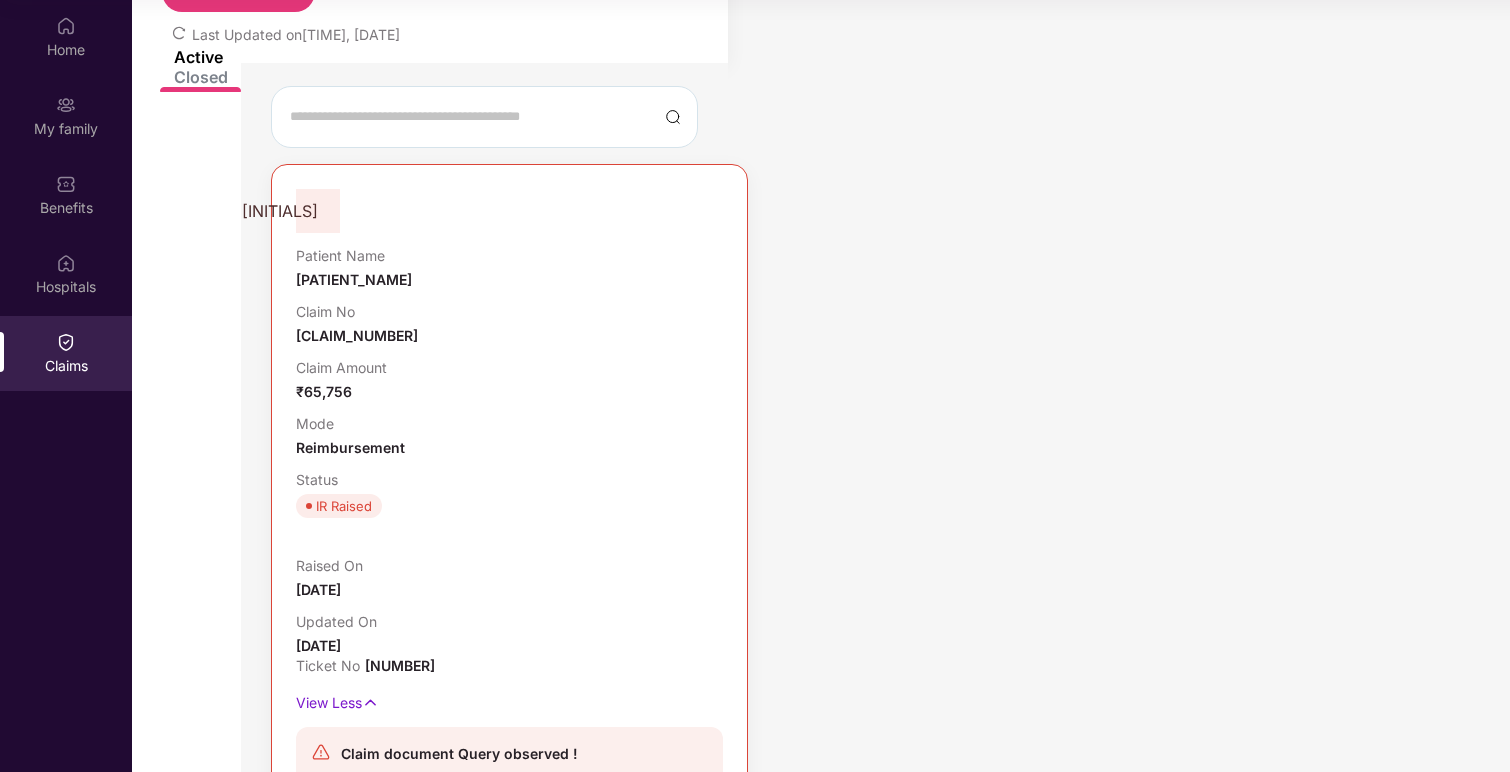 click on "TPA Details" at bounding box center (549, 1112) 